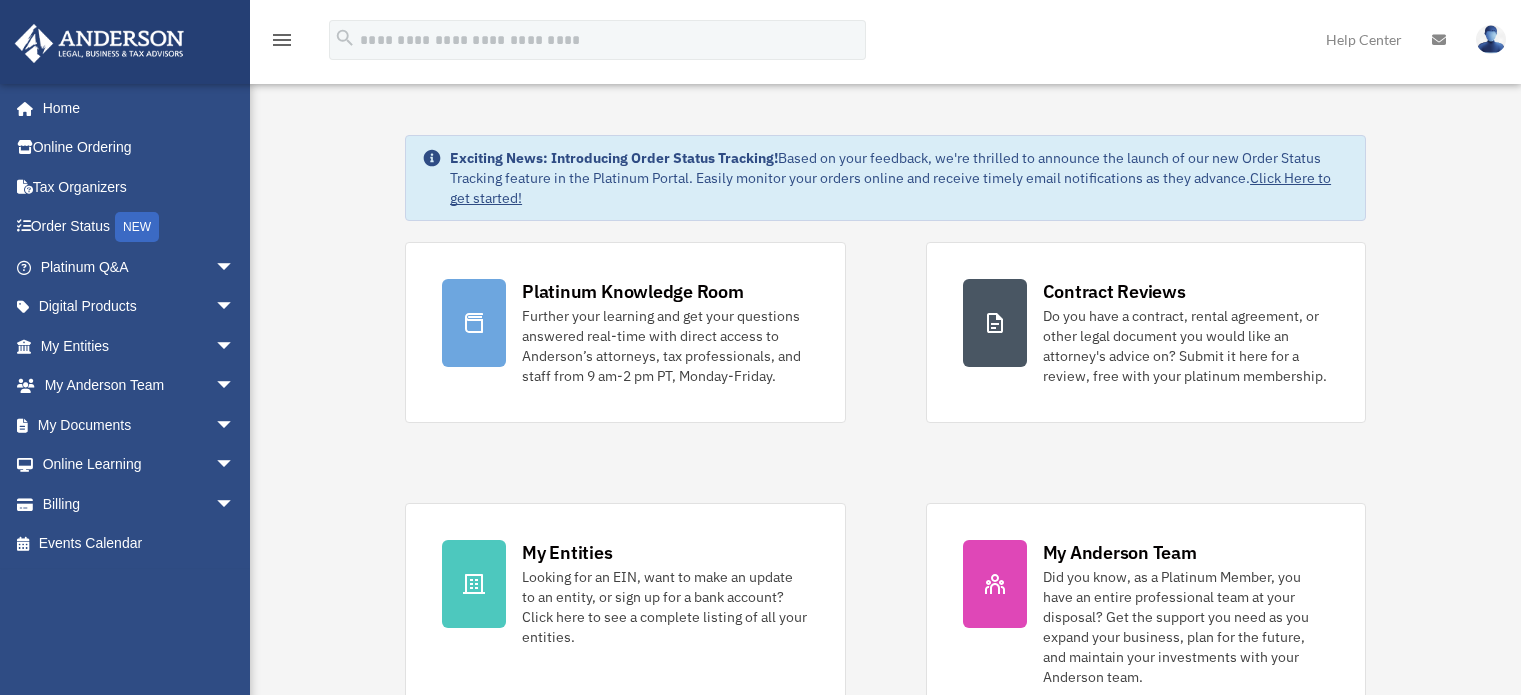 scroll, scrollTop: 0, scrollLeft: 0, axis: both 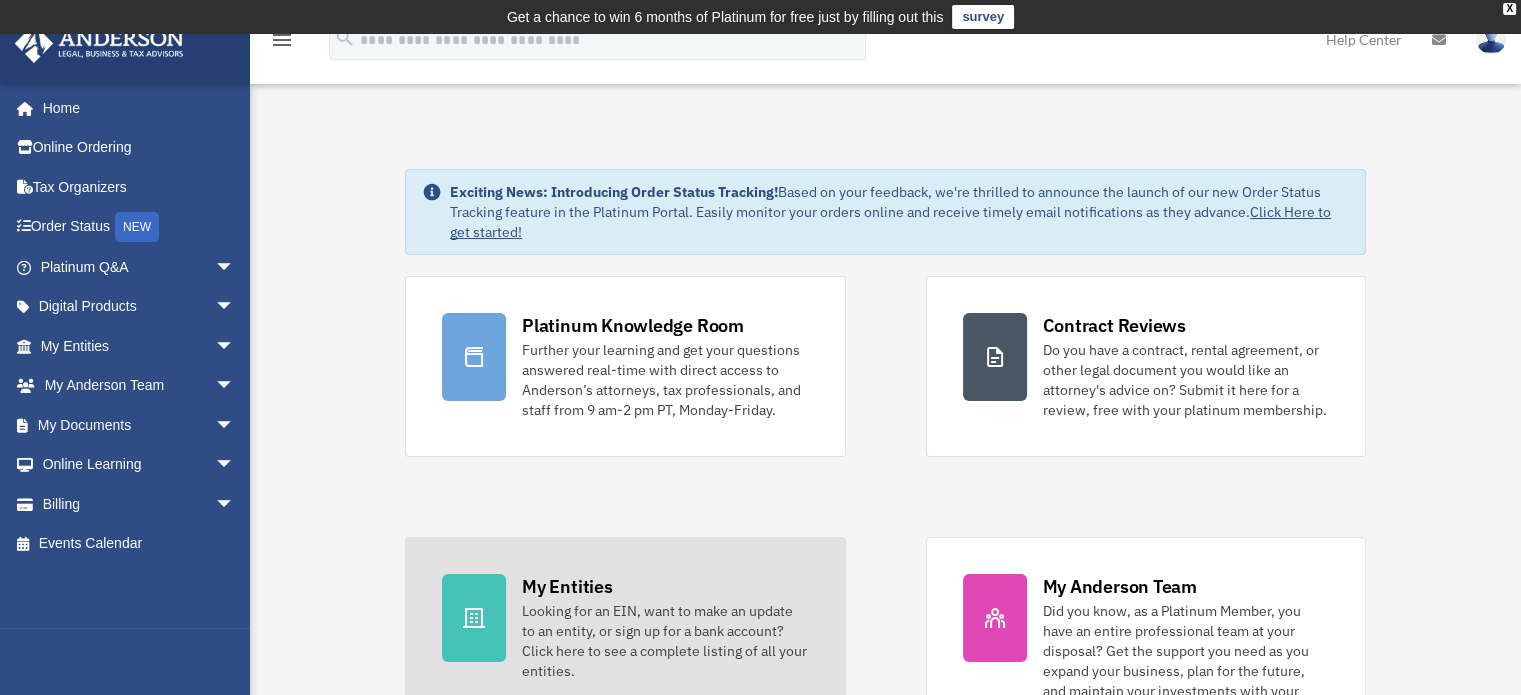 click on "My Entities" at bounding box center (567, 586) 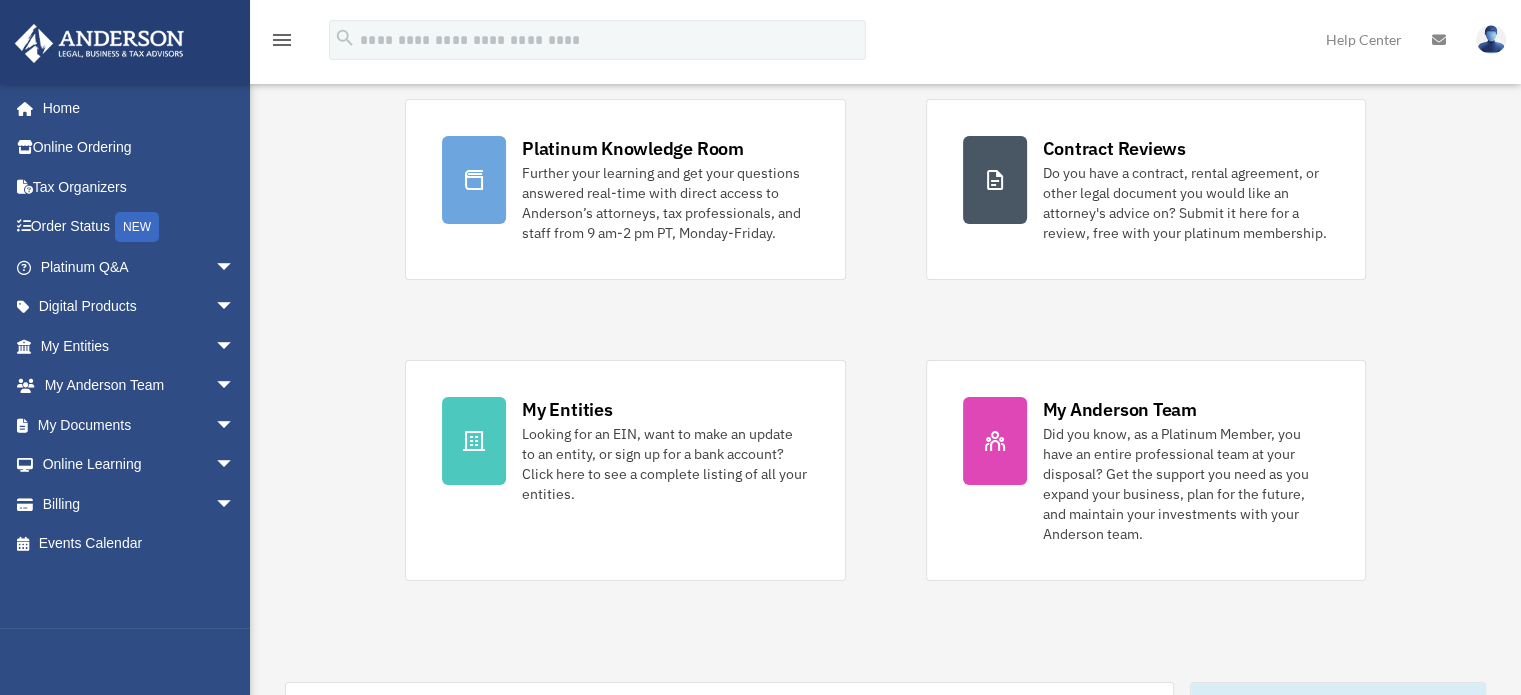 scroll, scrollTop: 200, scrollLeft: 0, axis: vertical 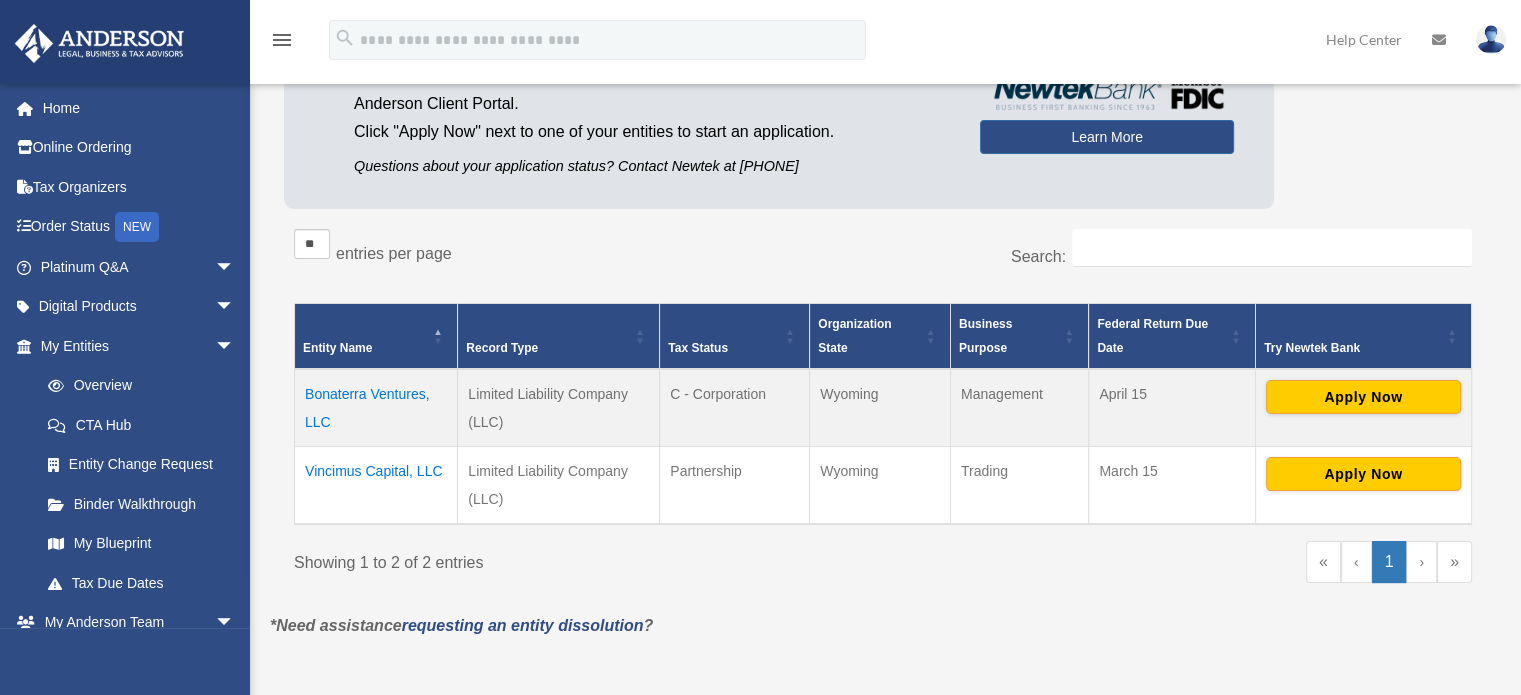click on "Bonaterra Ventures, LLC" at bounding box center (376, 408) 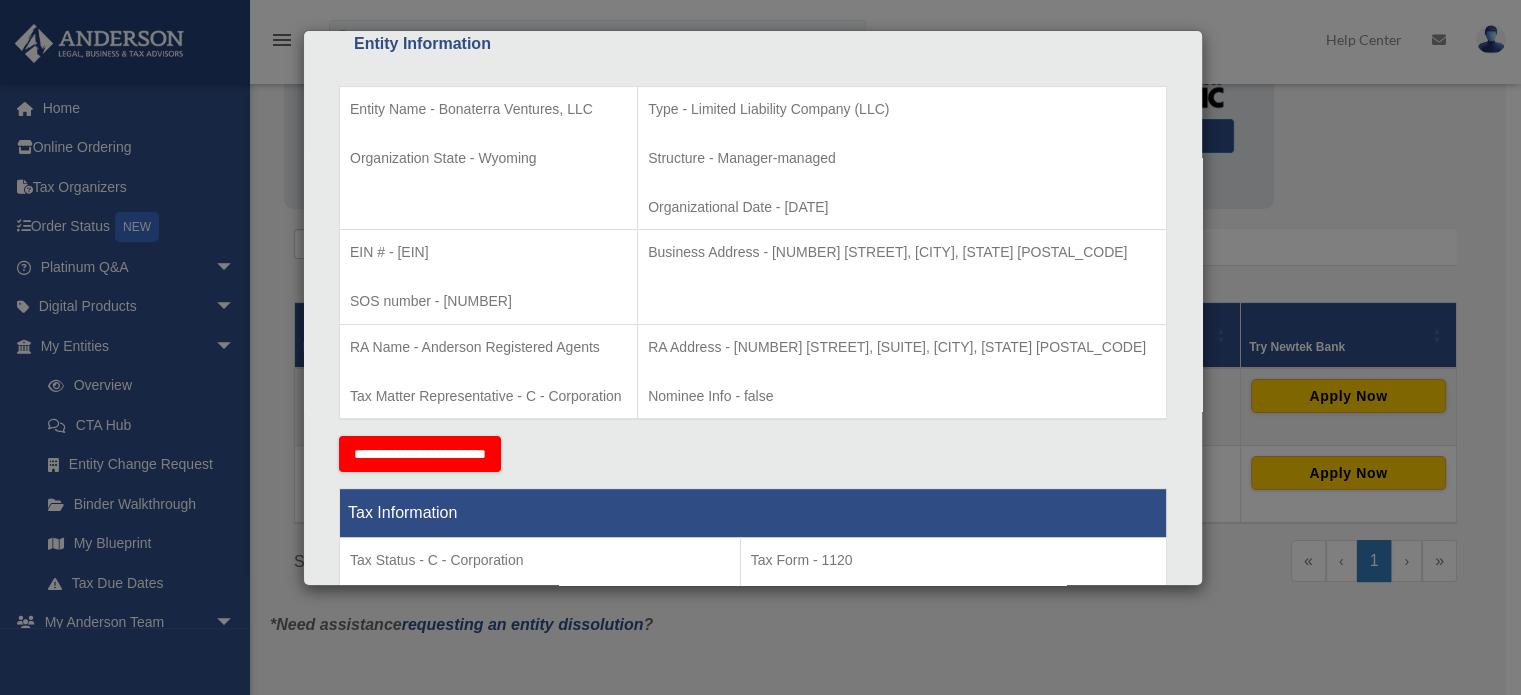 scroll, scrollTop: 400, scrollLeft: 0, axis: vertical 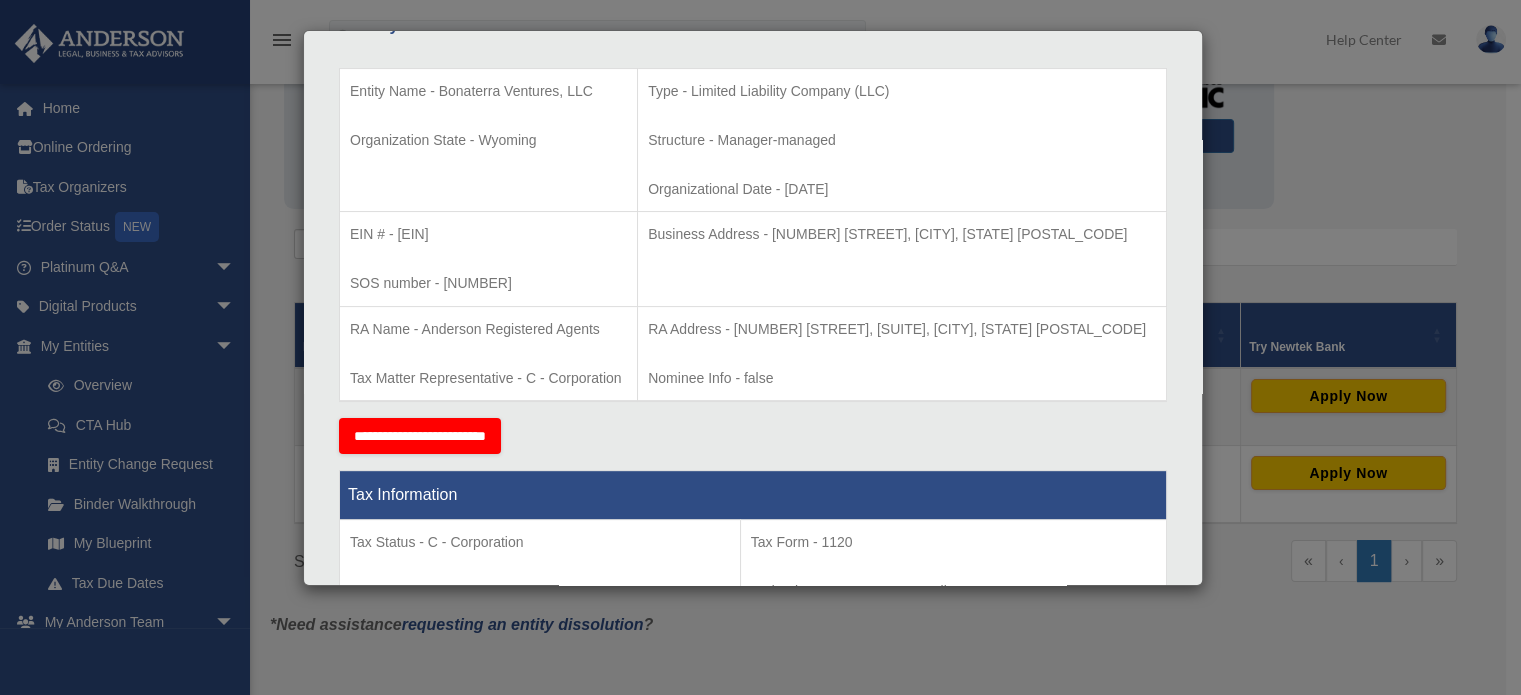click on "Details
×
Articles Sent
Organizational Date" at bounding box center [760, 347] 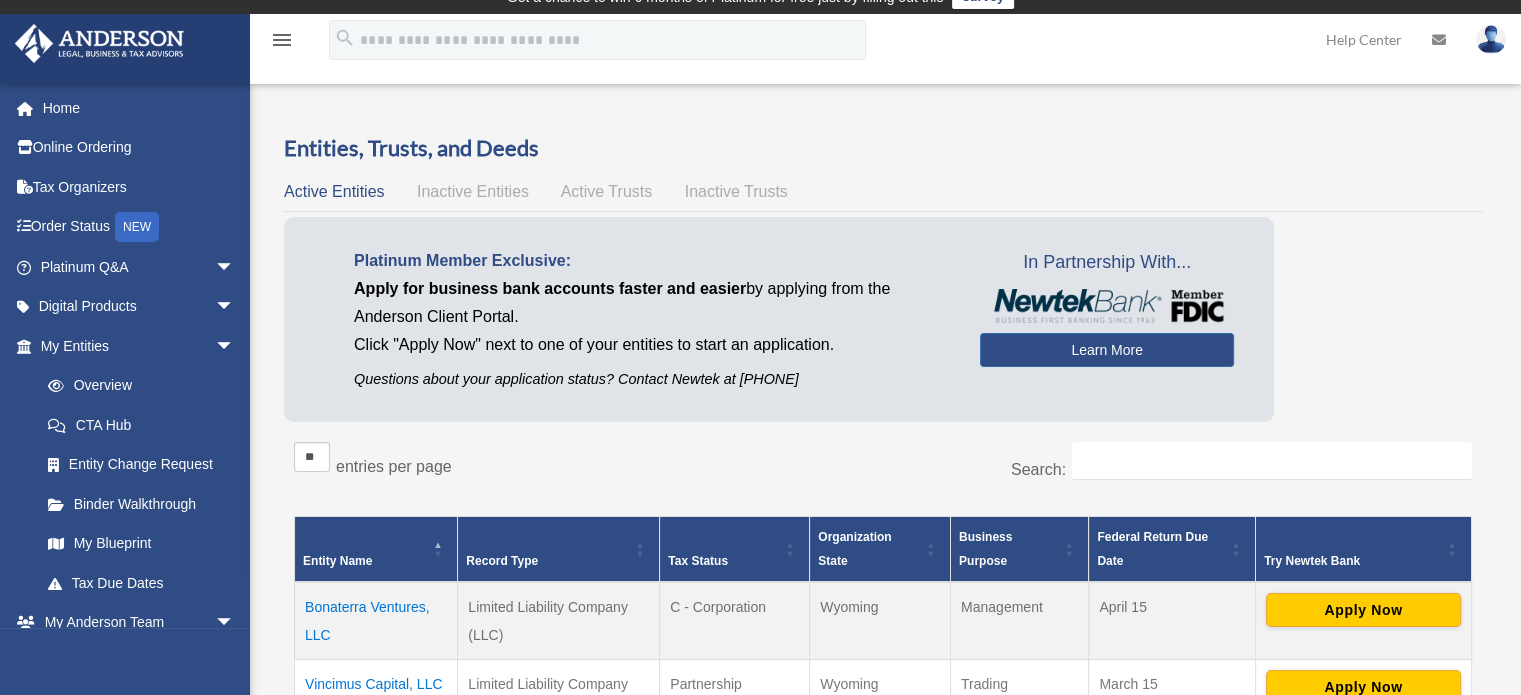 scroll, scrollTop: 0, scrollLeft: 0, axis: both 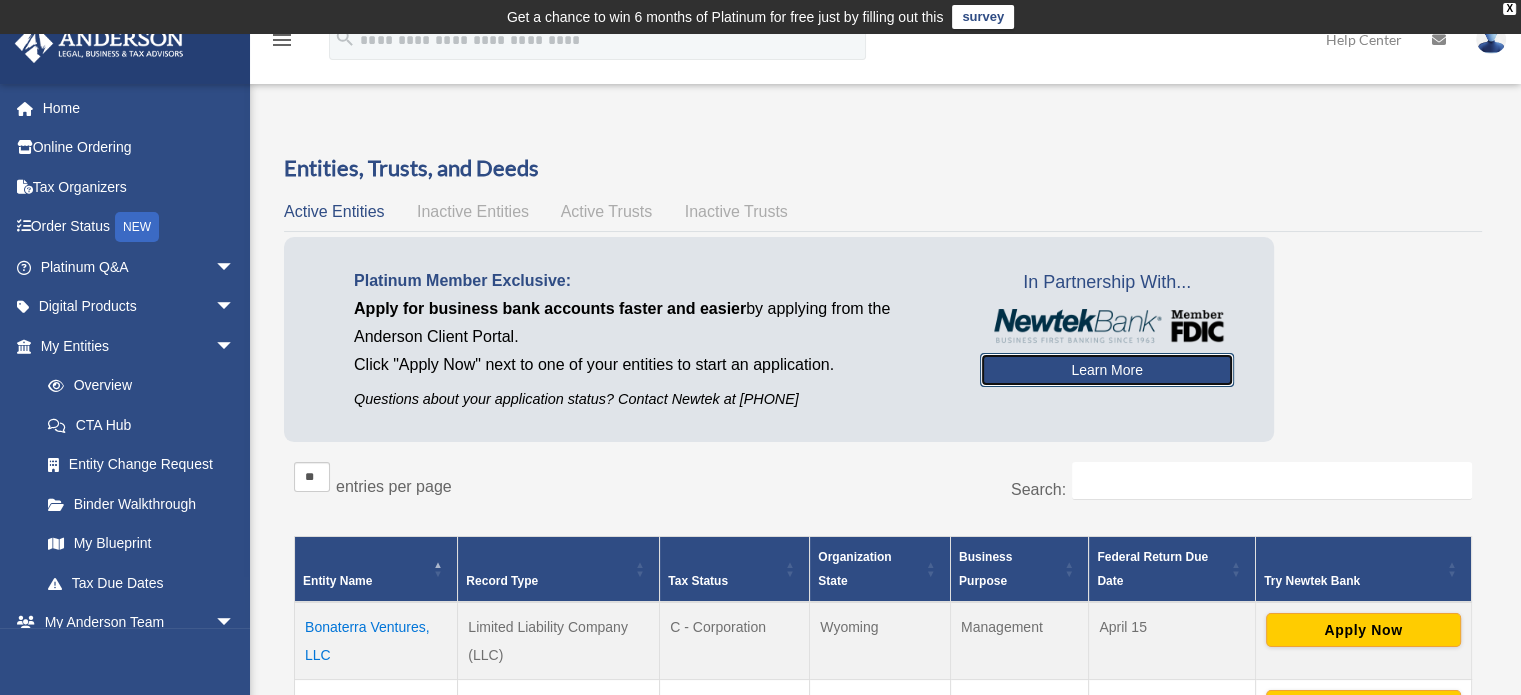 click on "Learn More" at bounding box center [1107, 370] 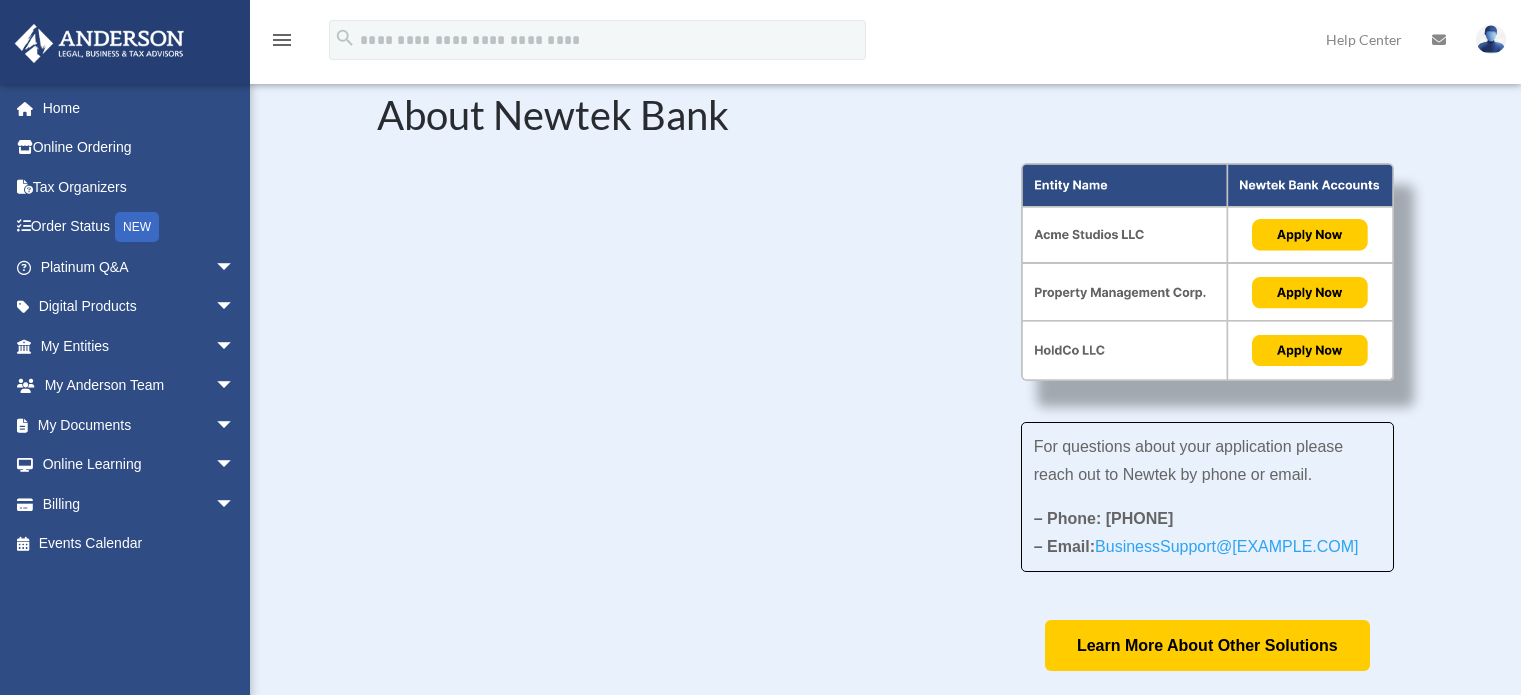 scroll, scrollTop: 0, scrollLeft: 0, axis: both 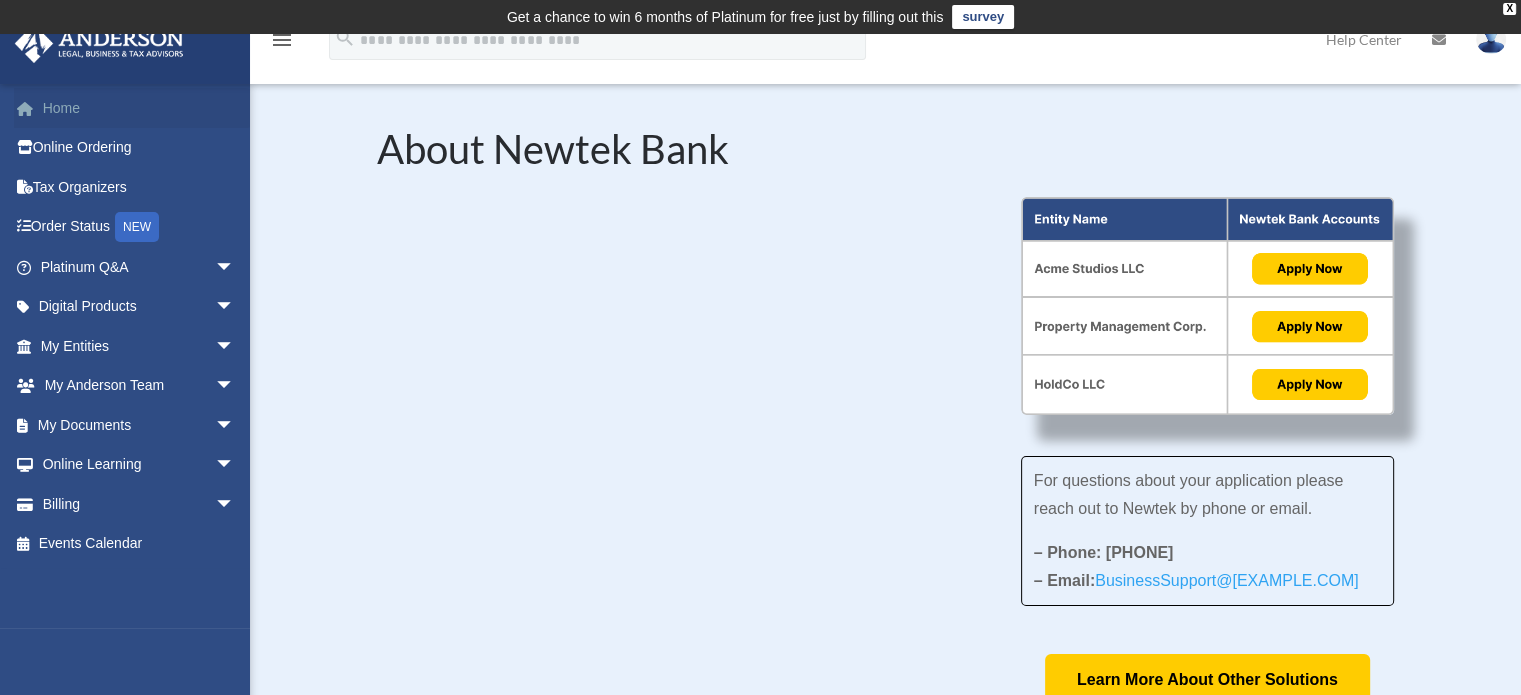 click on "Home" at bounding box center [139, 108] 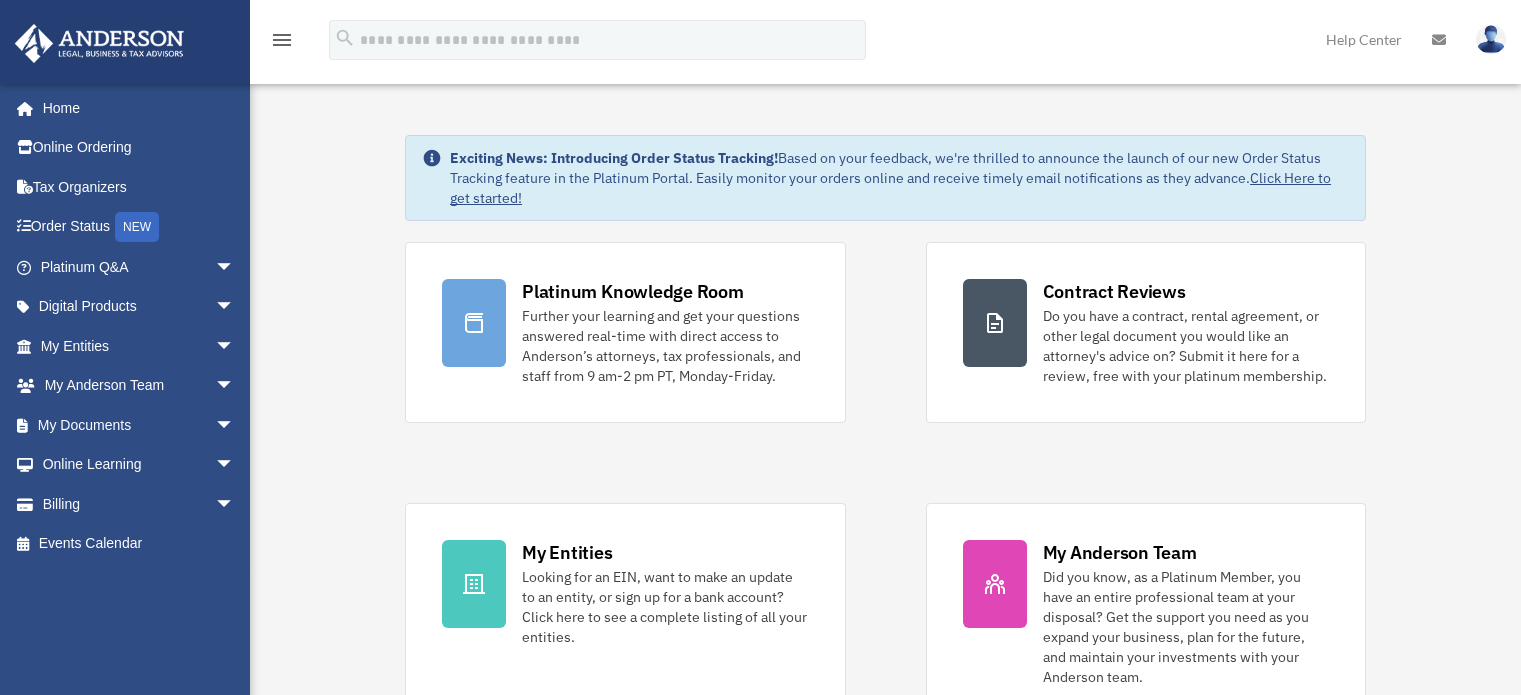 scroll, scrollTop: 0, scrollLeft: 0, axis: both 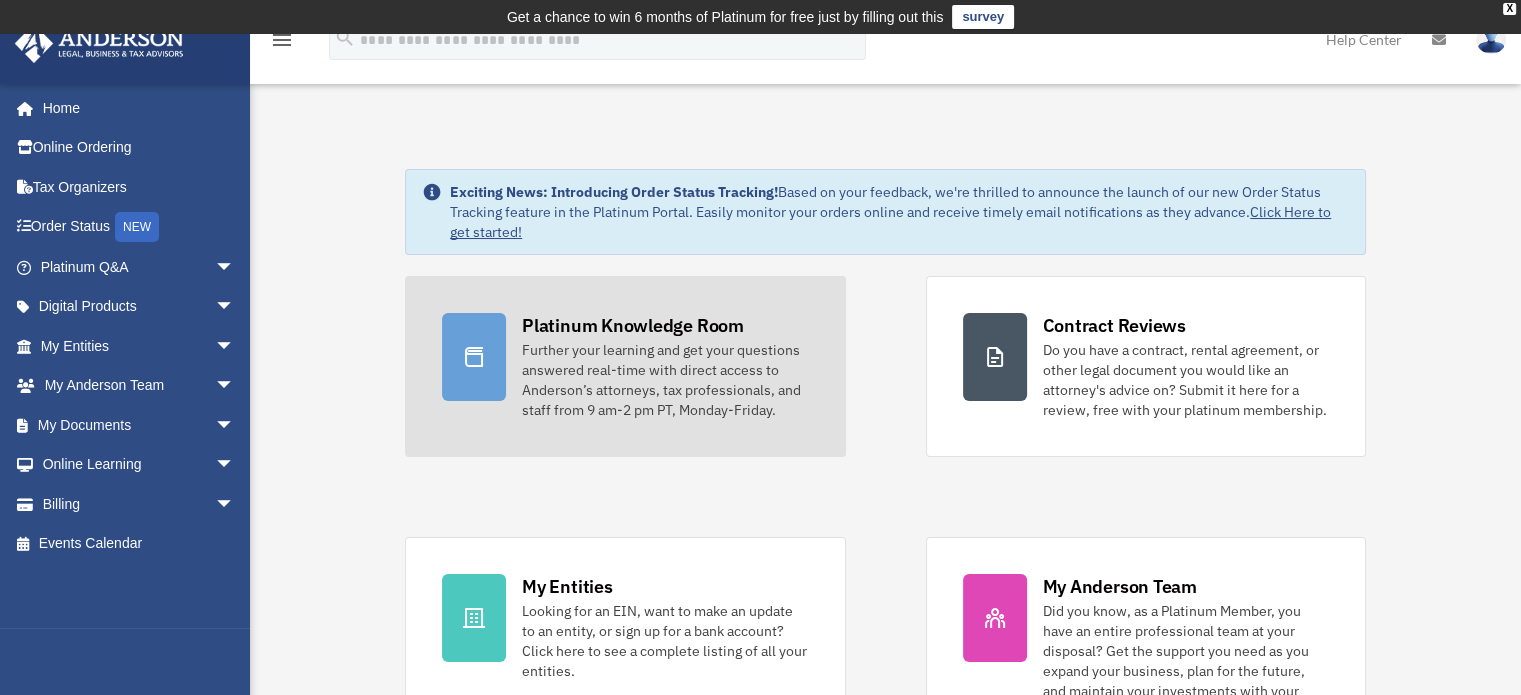 click on "Further your learning and get your questions answered real-time with direct access to Anderson’s attorneys, tax professionals, and staff from 9 am-2 pm PT, Monday-Friday." at bounding box center (665, 380) 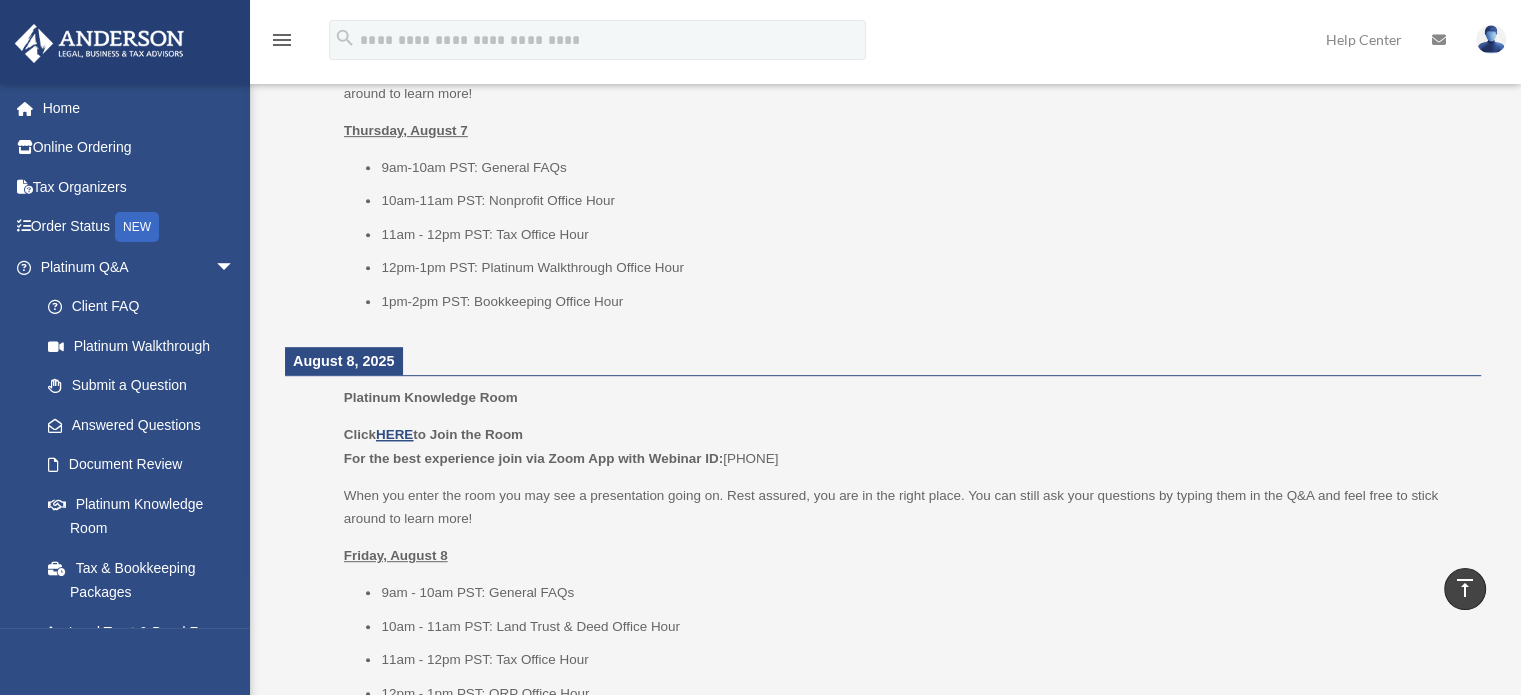 scroll, scrollTop: 900, scrollLeft: 0, axis: vertical 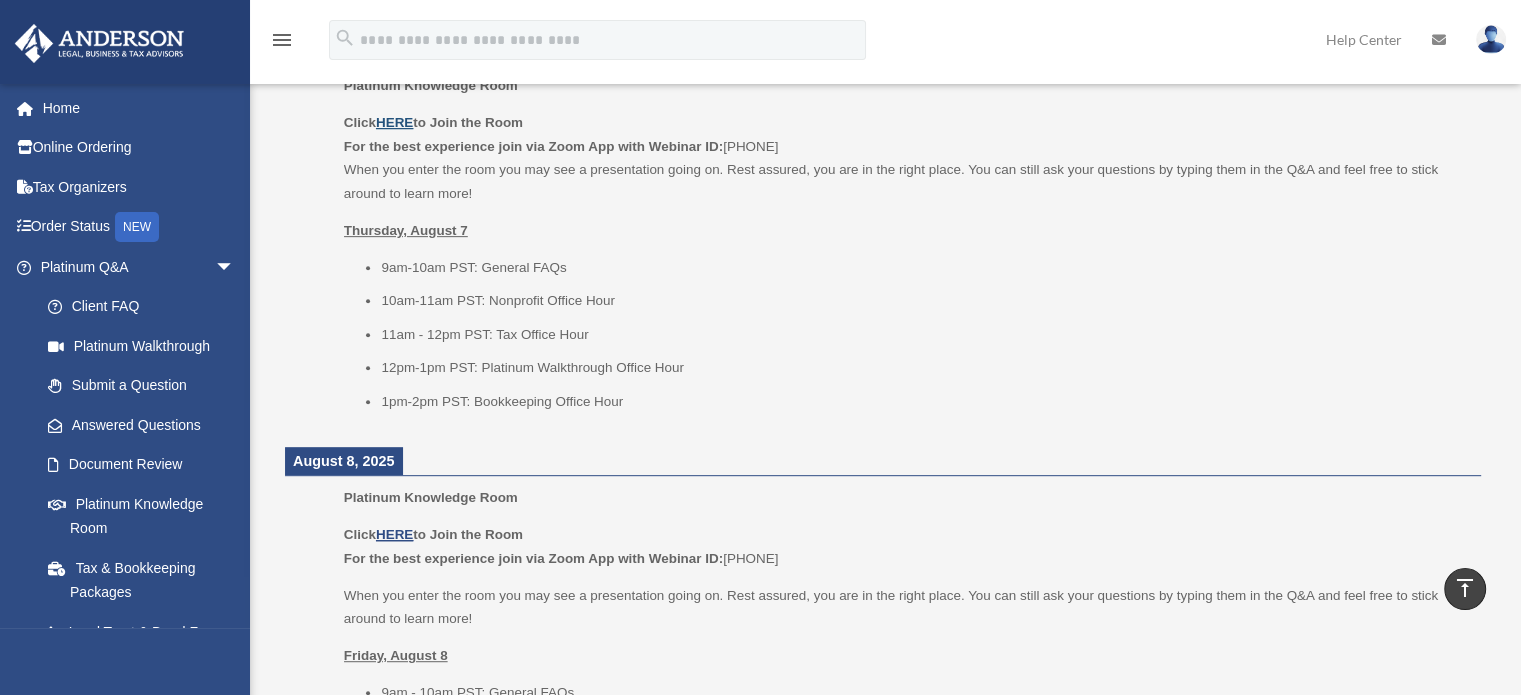 click on "HERE" at bounding box center [394, 122] 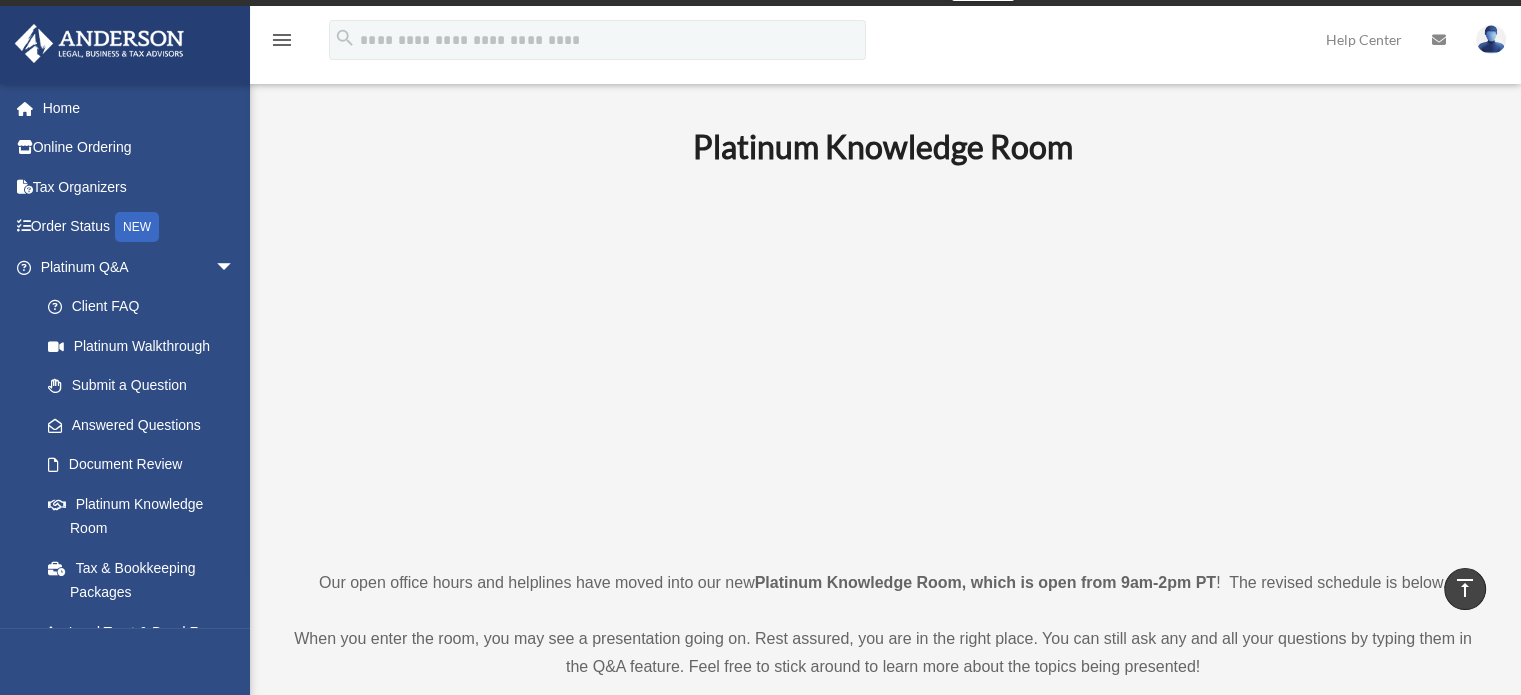 scroll, scrollTop: 0, scrollLeft: 0, axis: both 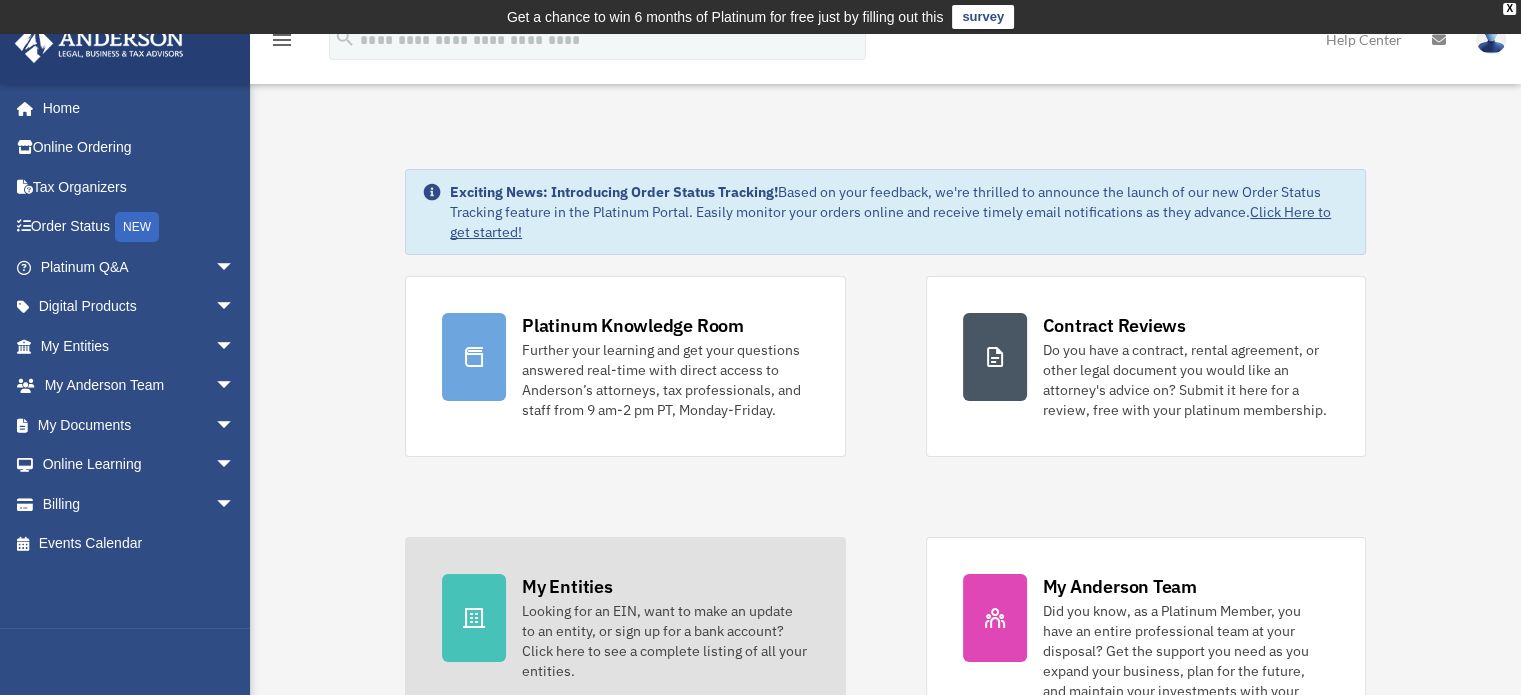 click on "Looking for an EIN, want to  make an update to an entity, or sign up for a bank account?  Click here to see a complete listing of all your entities." at bounding box center (665, 641) 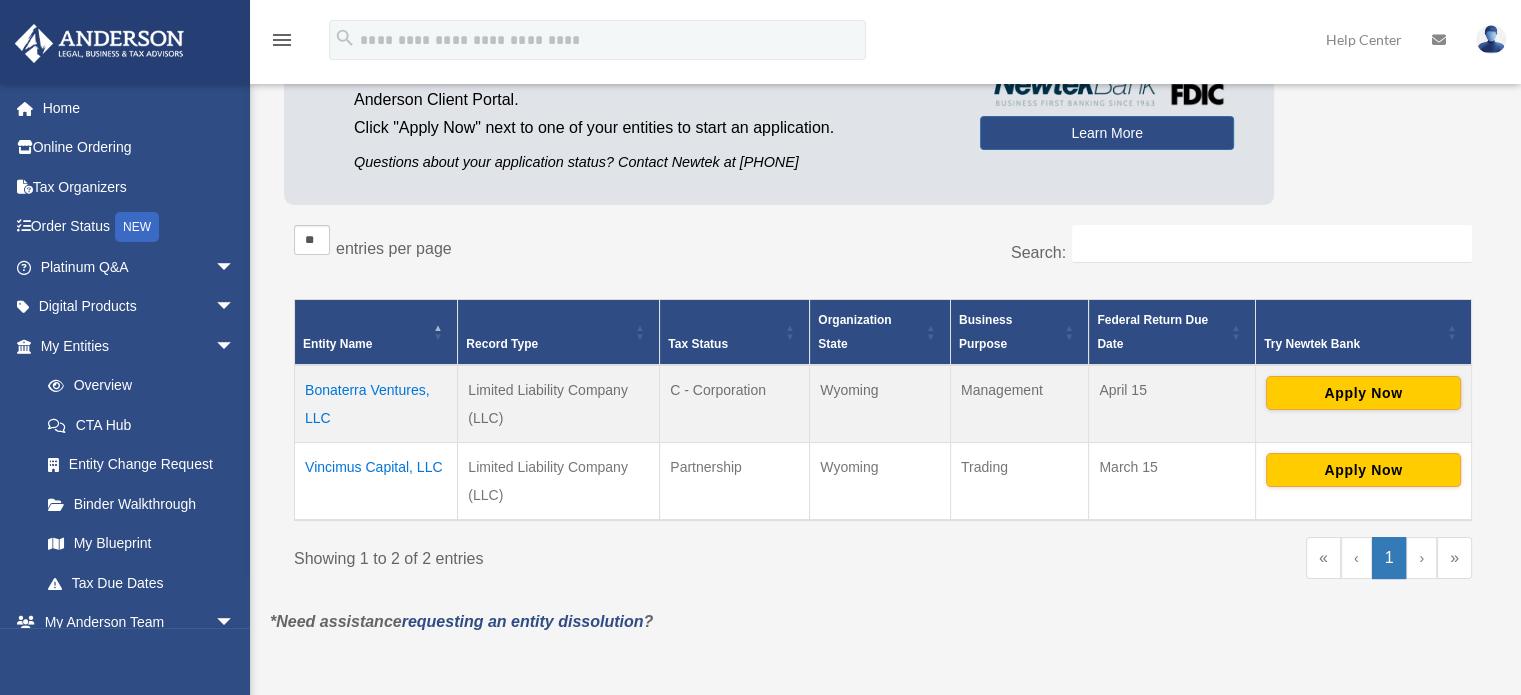 scroll, scrollTop: 233, scrollLeft: 0, axis: vertical 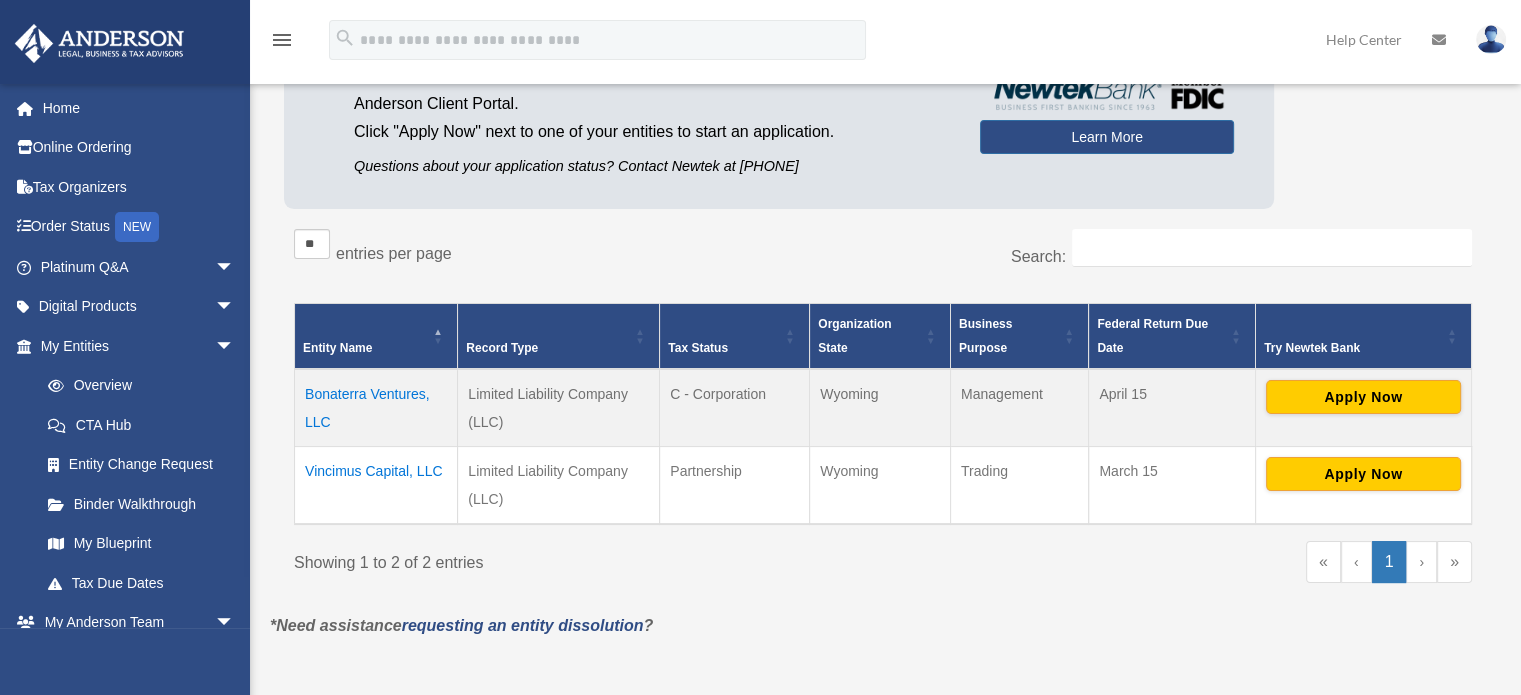 click on "Vincimus Capital, LLC" at bounding box center [376, 485] 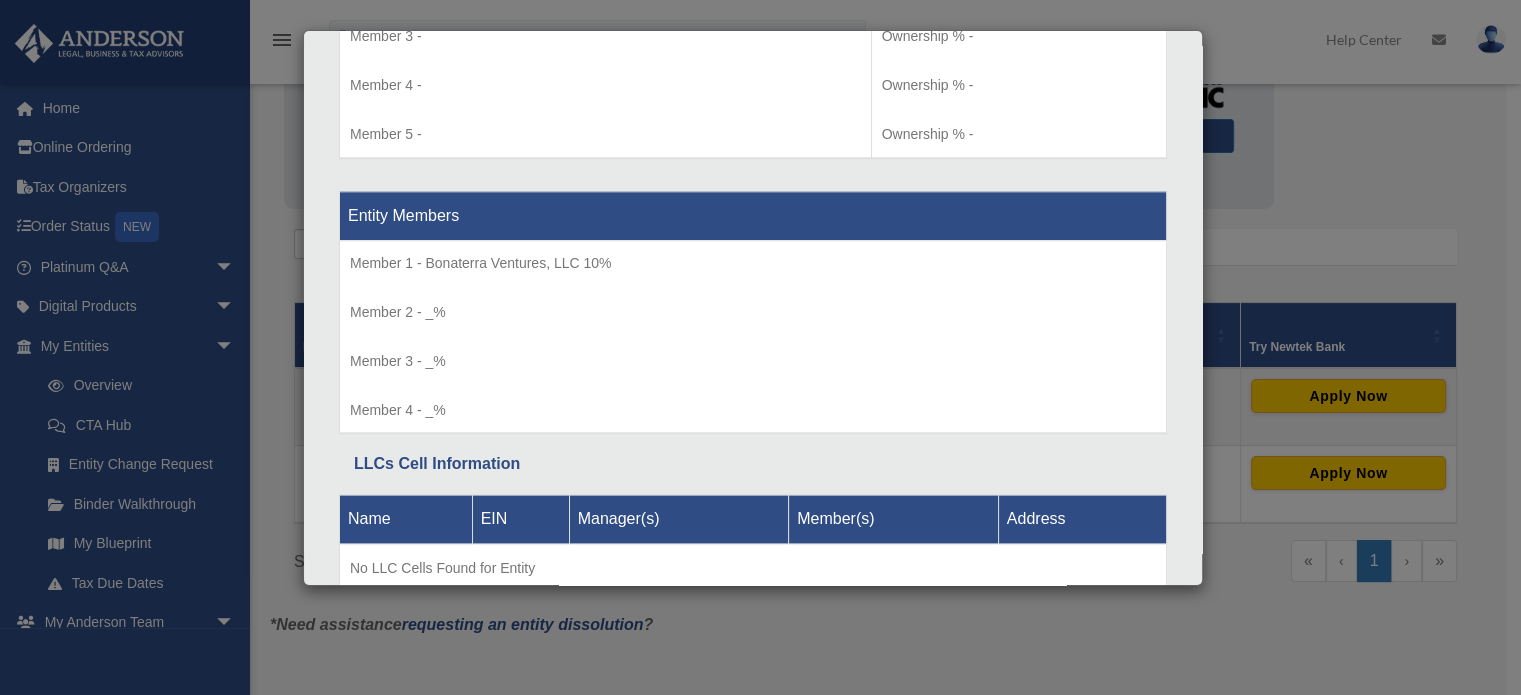 scroll, scrollTop: 2347, scrollLeft: 0, axis: vertical 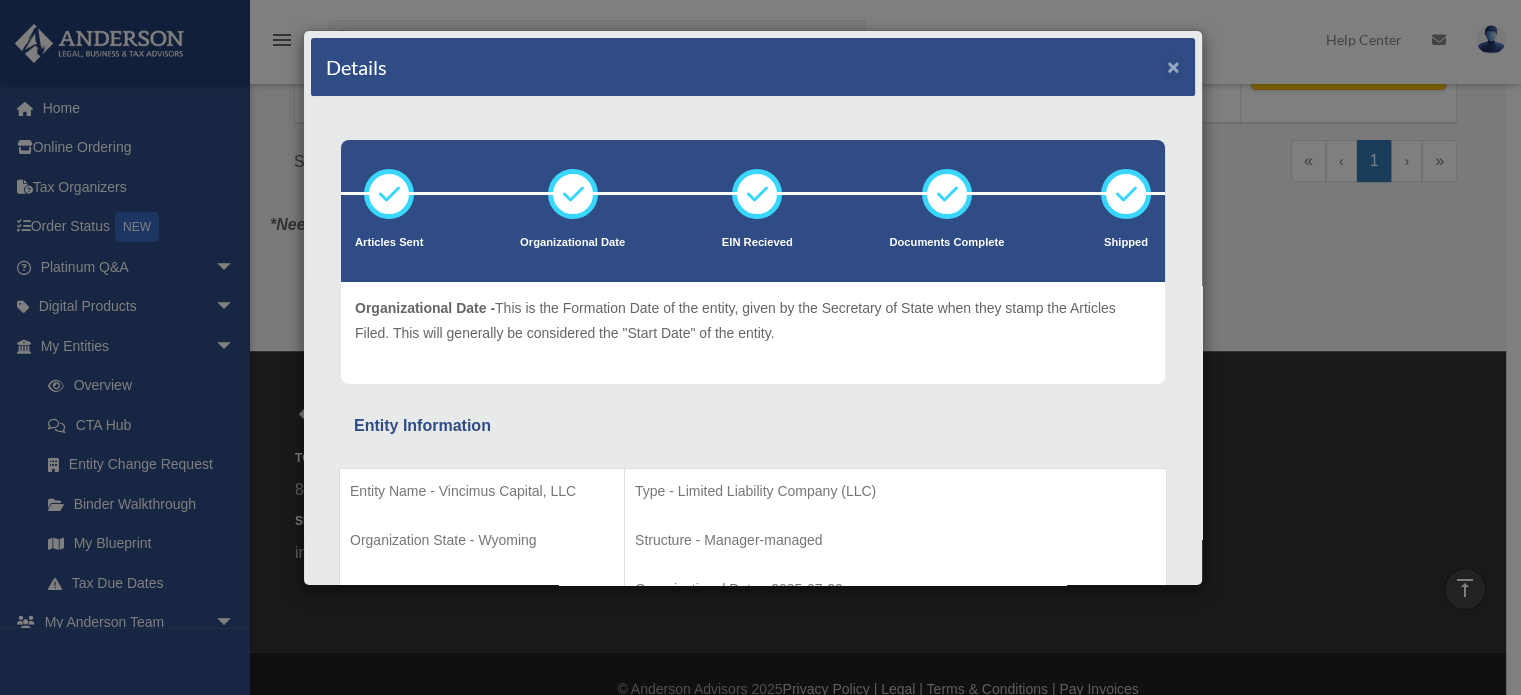 click on "×" at bounding box center [1173, 66] 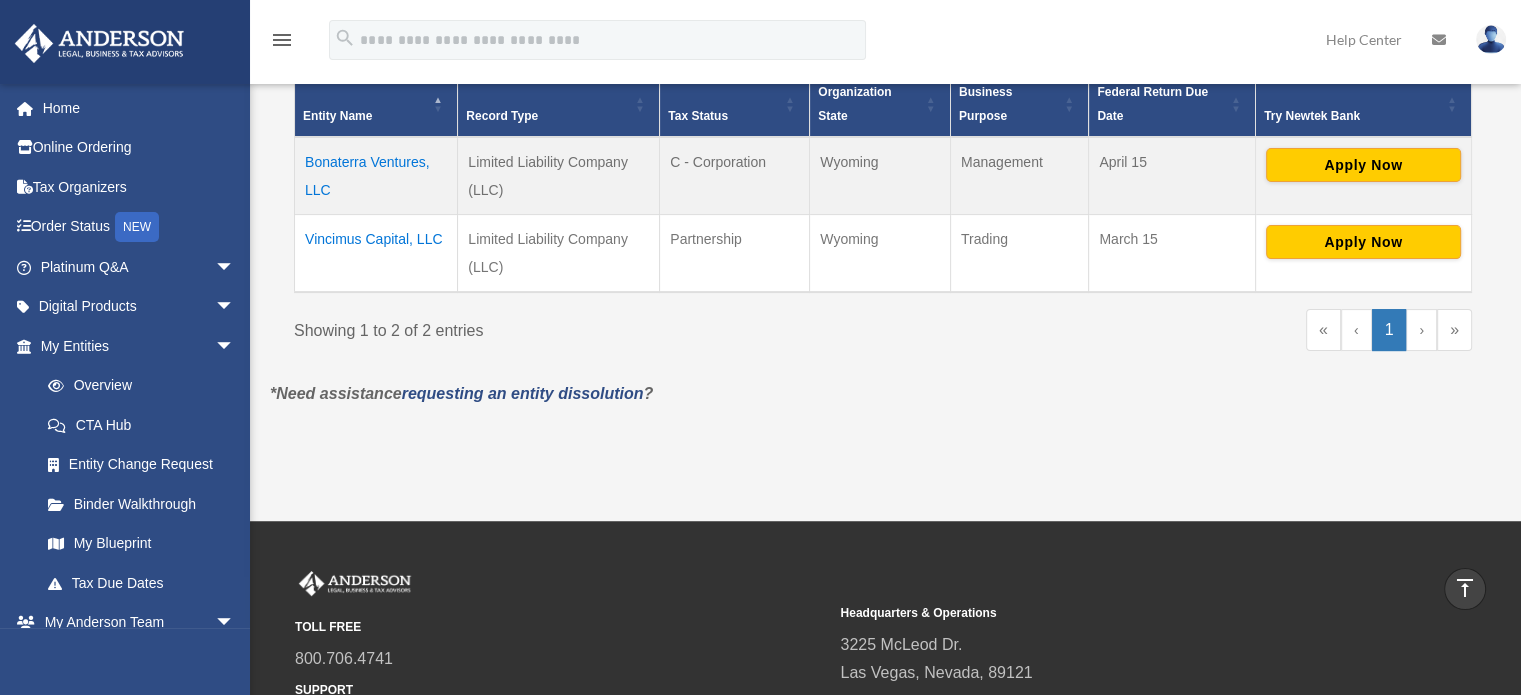 scroll, scrollTop: 233, scrollLeft: 0, axis: vertical 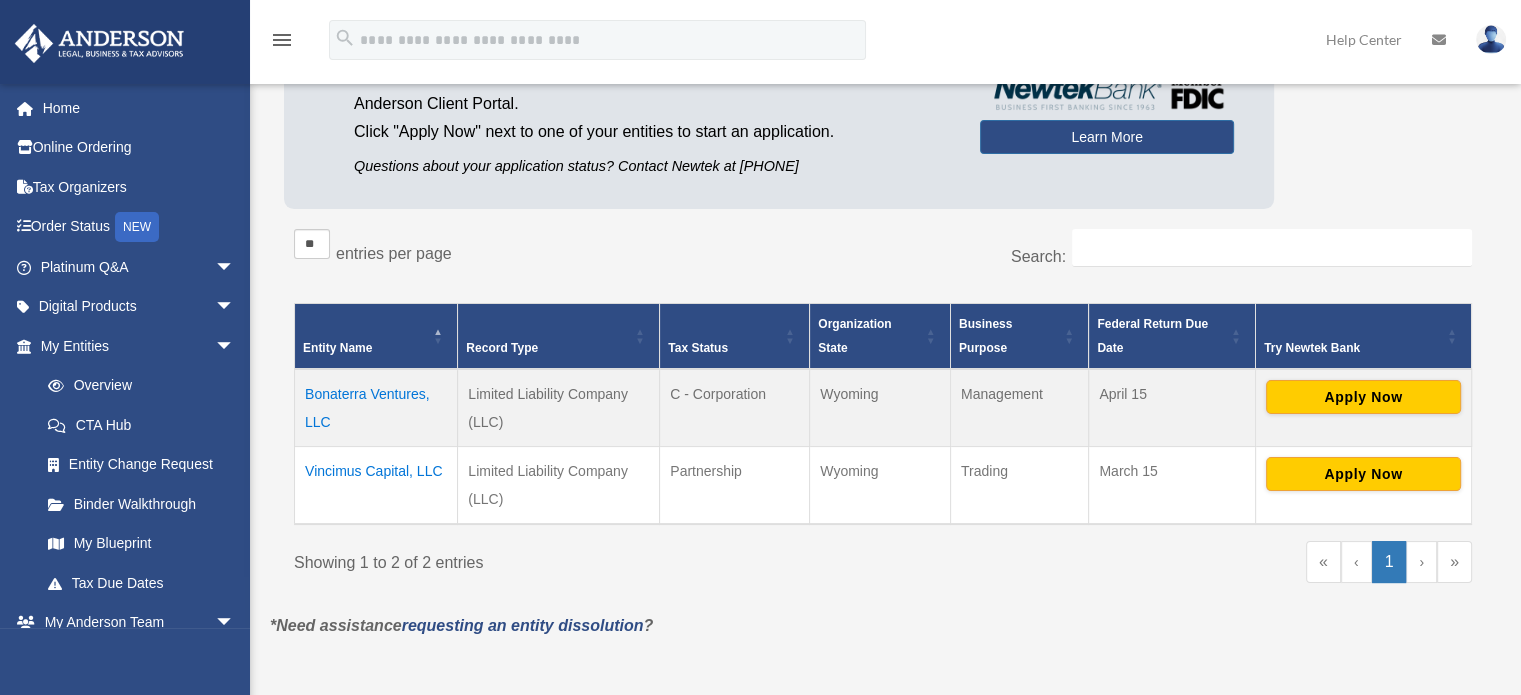 click on "Bonaterra Ventures, LLC" at bounding box center (376, 408) 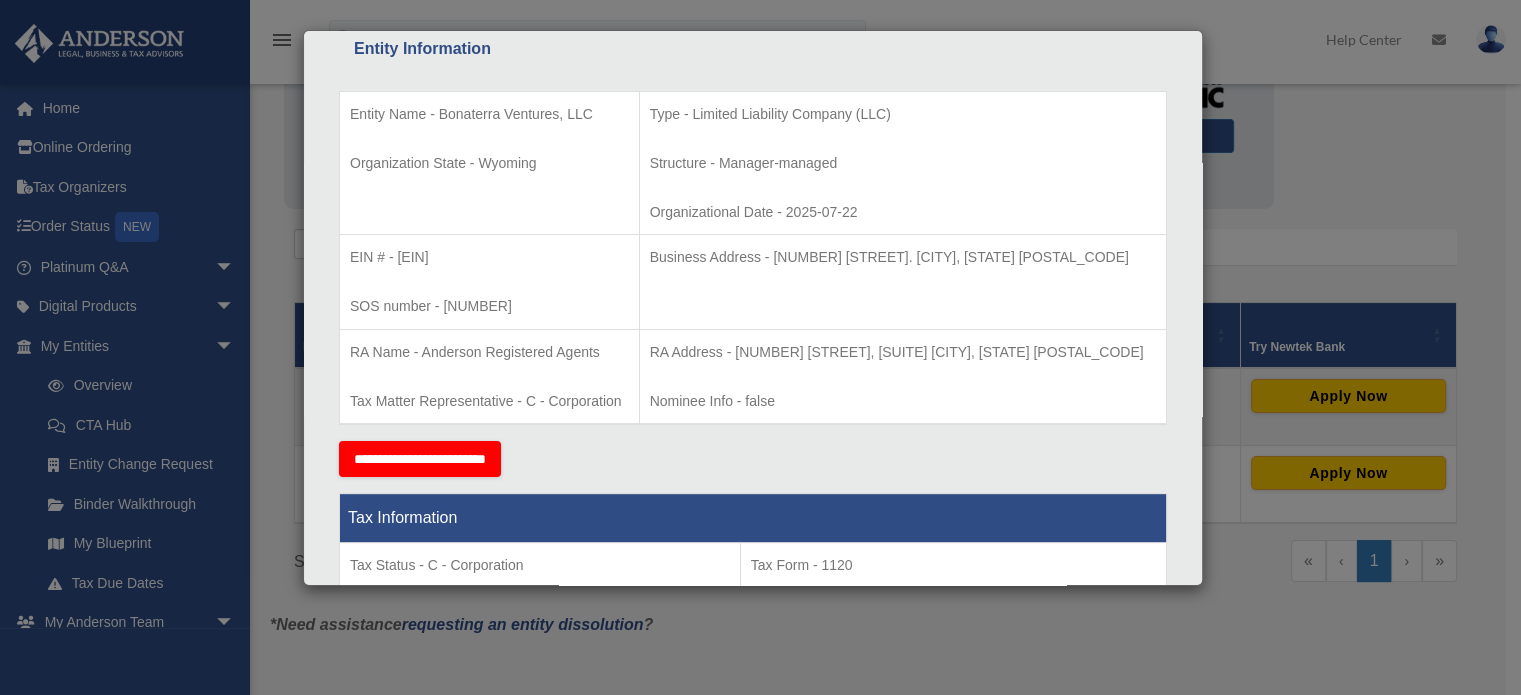 scroll, scrollTop: 400, scrollLeft: 0, axis: vertical 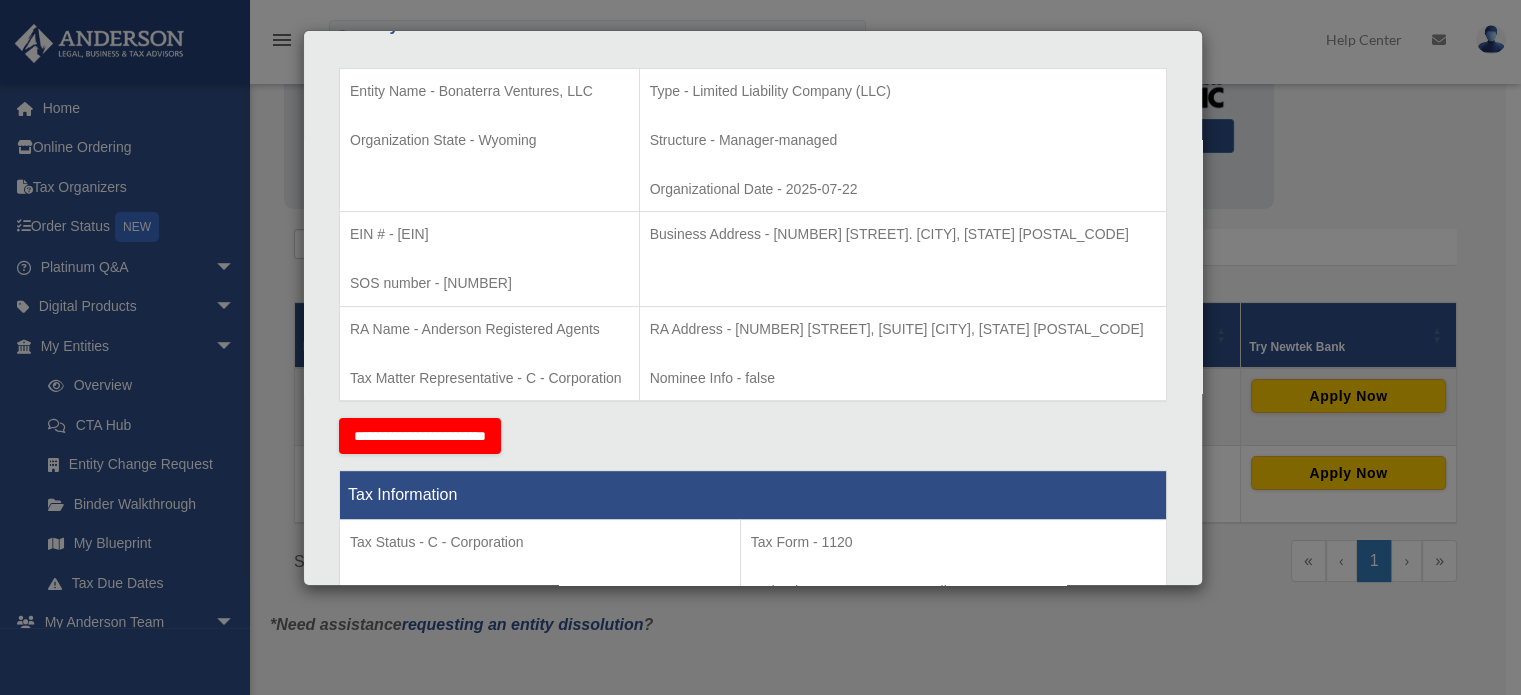 click on "Details
×
Articles Sent
Organizational Date" at bounding box center [760, 347] 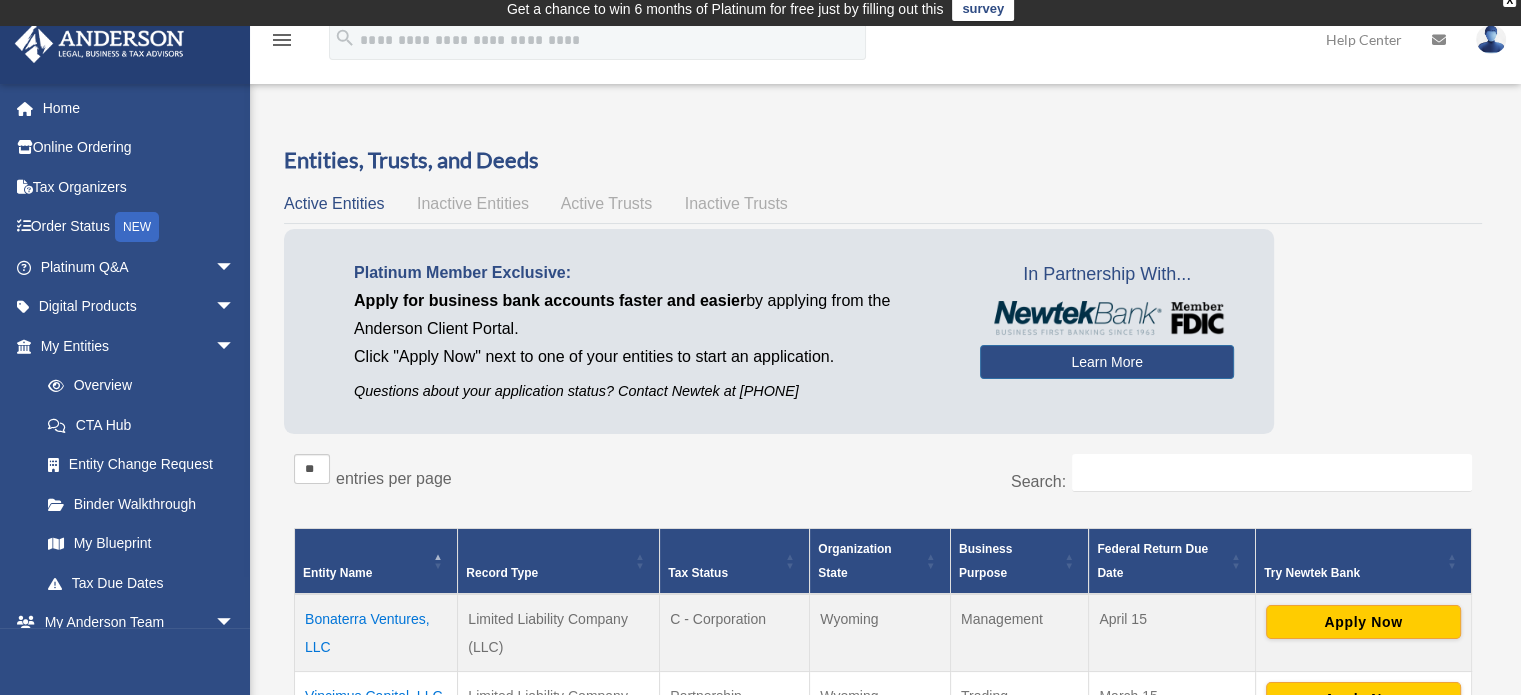scroll, scrollTop: 0, scrollLeft: 0, axis: both 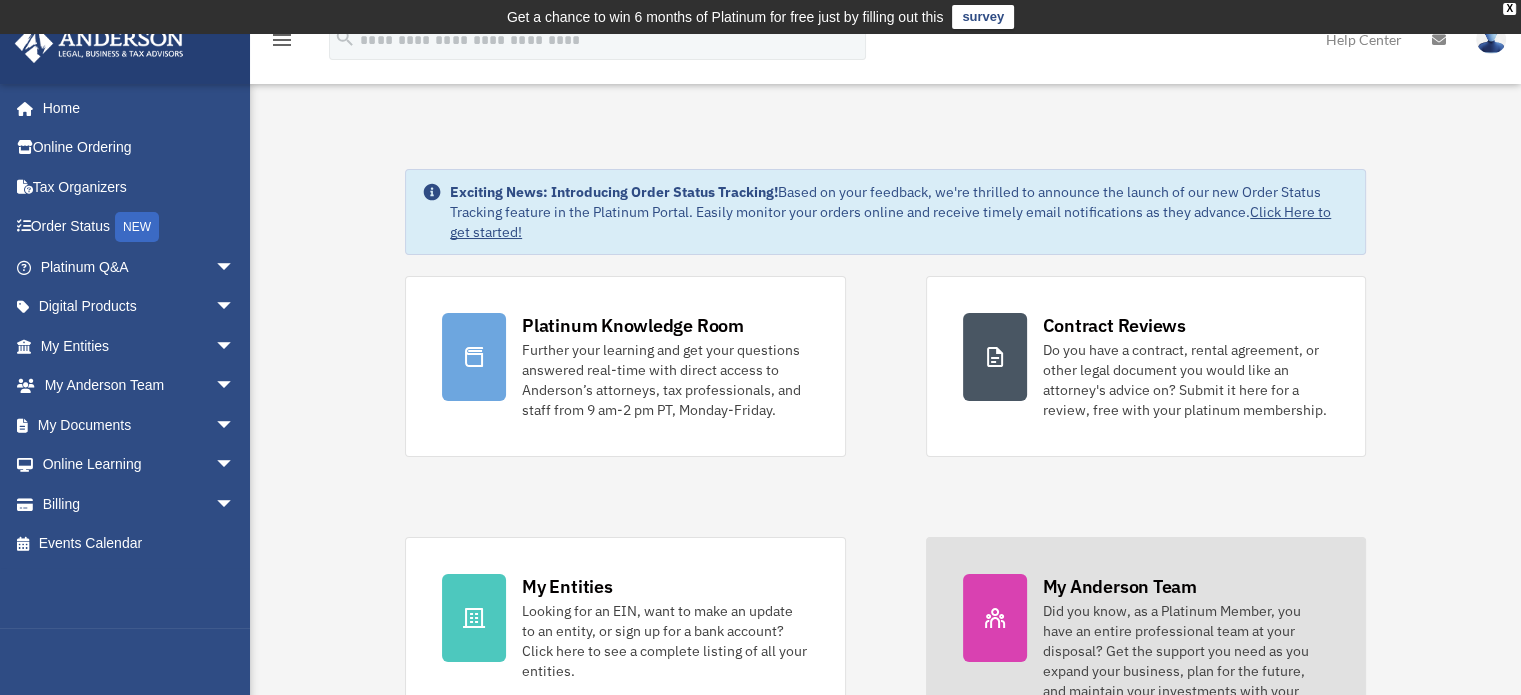 click on "Did you know, as a Platinum Member, you have an entire professional team at your disposal? Get the support you need as you expand your business, plan for the future, and maintain your investments with your Anderson team." at bounding box center (1186, 661) 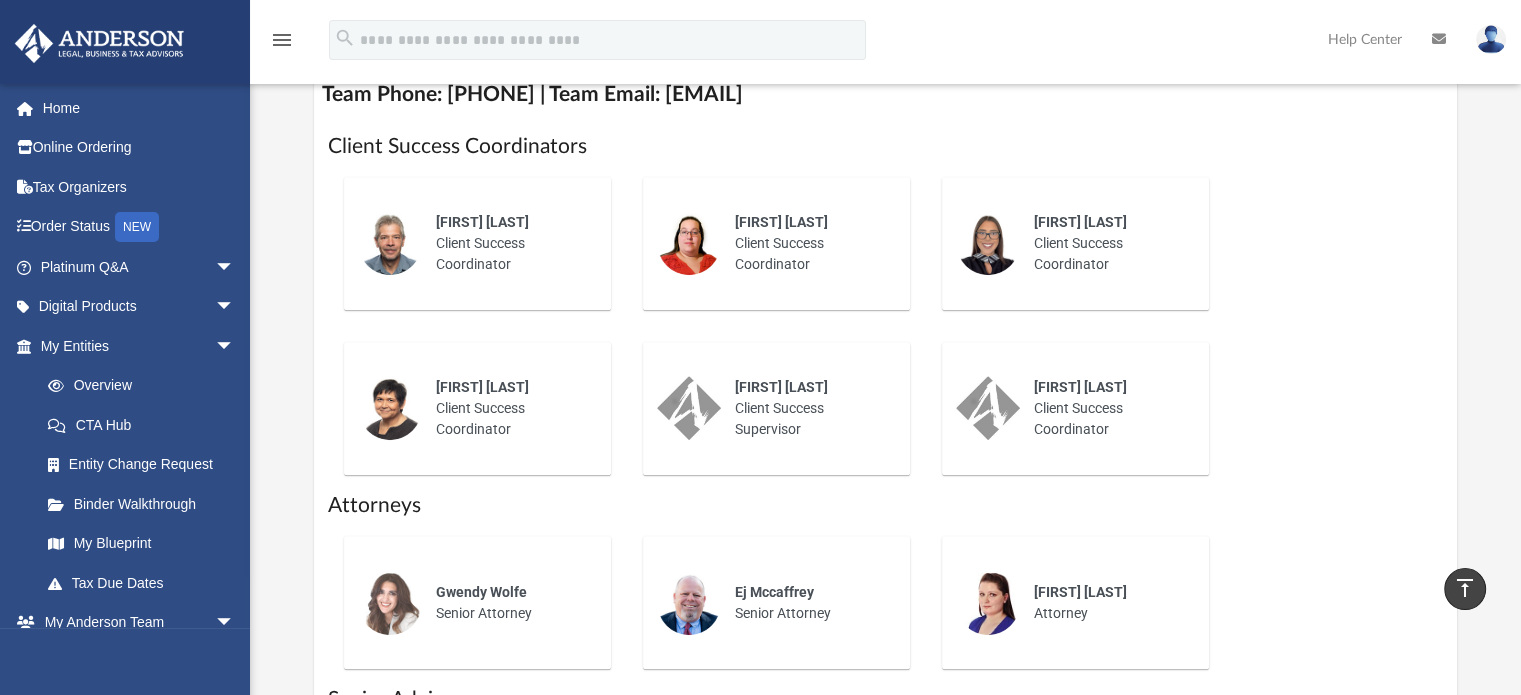 scroll, scrollTop: 800, scrollLeft: 0, axis: vertical 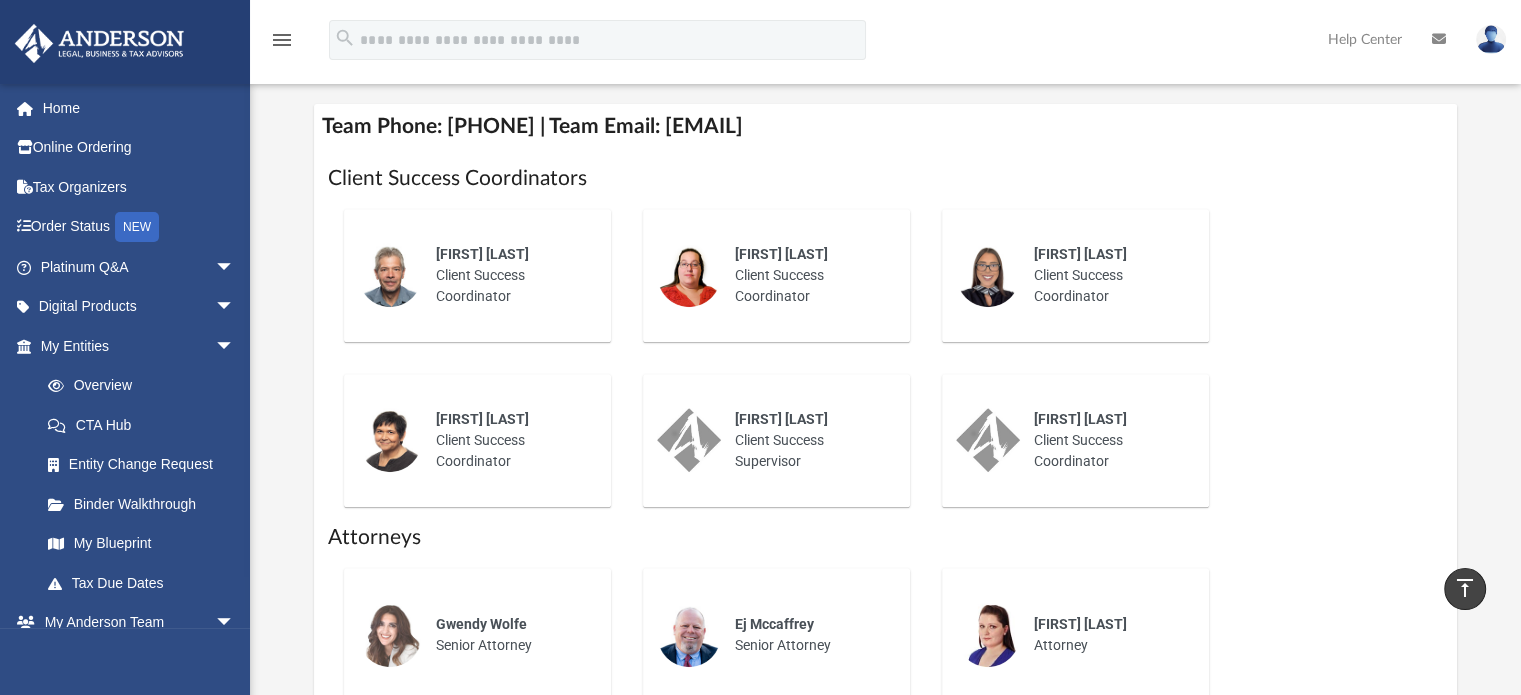 click on "[FIRST] [LAST]" at bounding box center (781, 254) 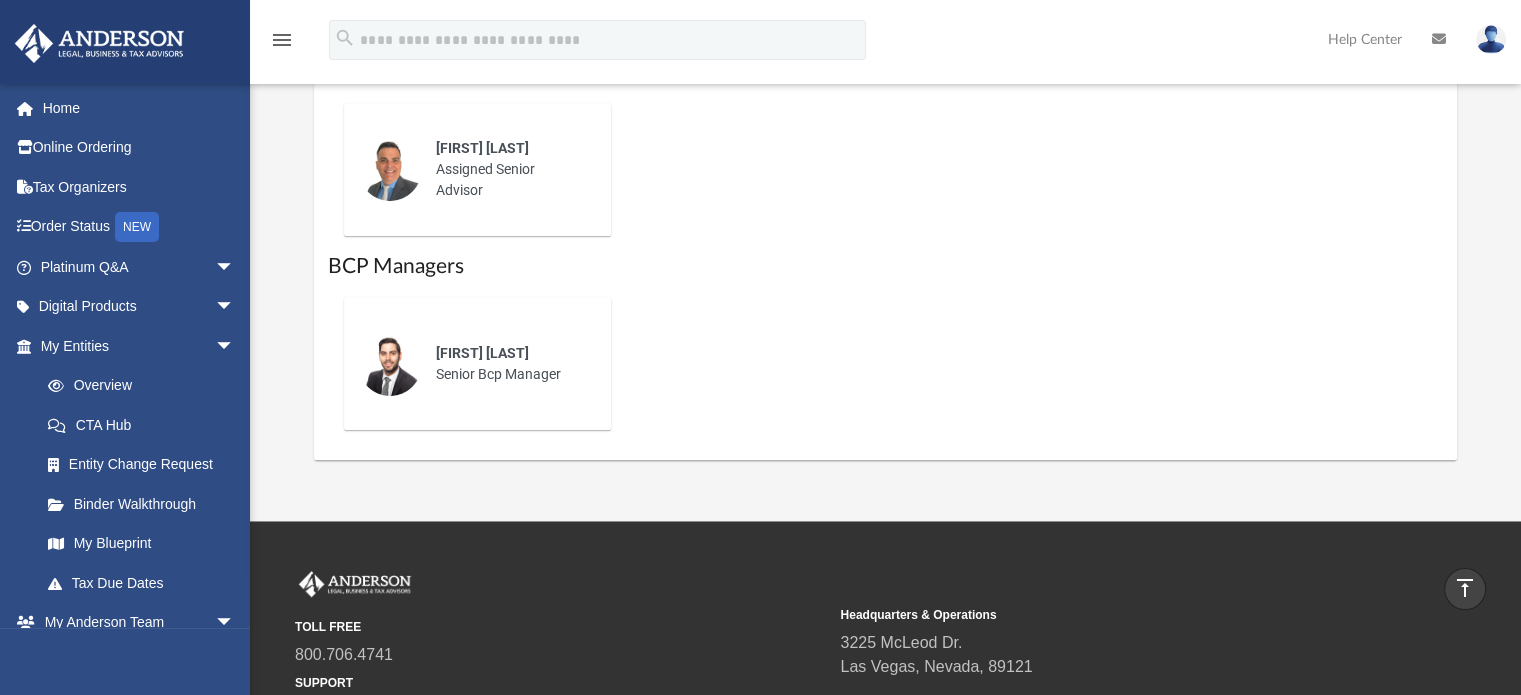 scroll, scrollTop: 1441, scrollLeft: 0, axis: vertical 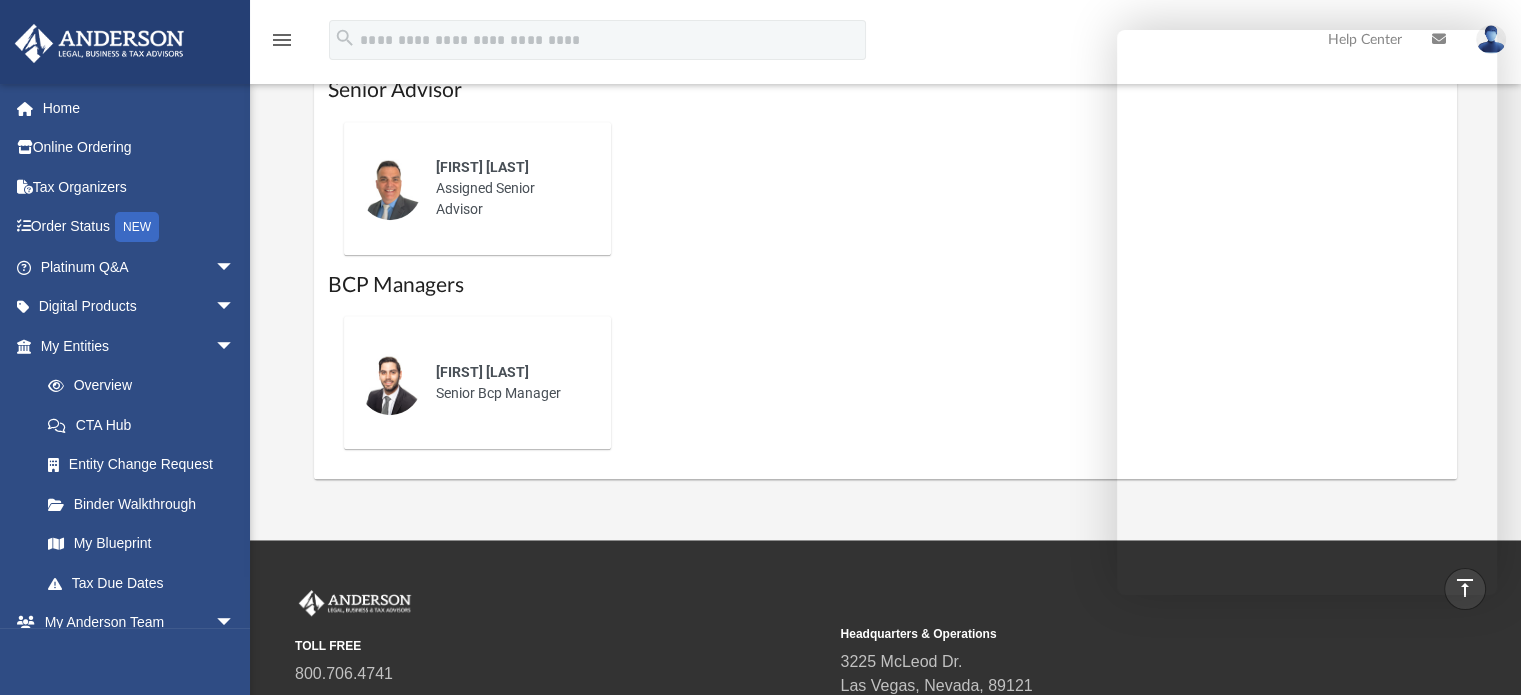 click on "Lucas Turman  Senior Bcp Manager" 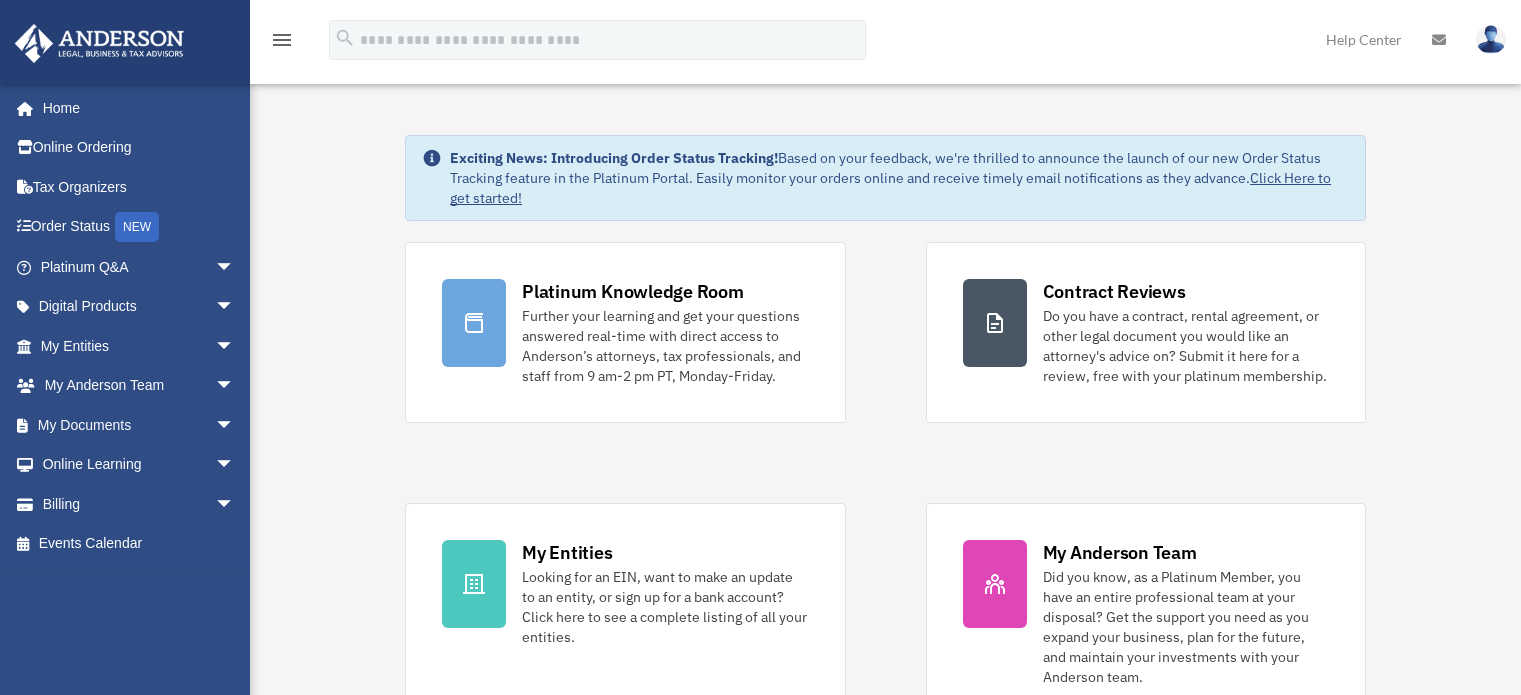 scroll, scrollTop: 0, scrollLeft: 0, axis: both 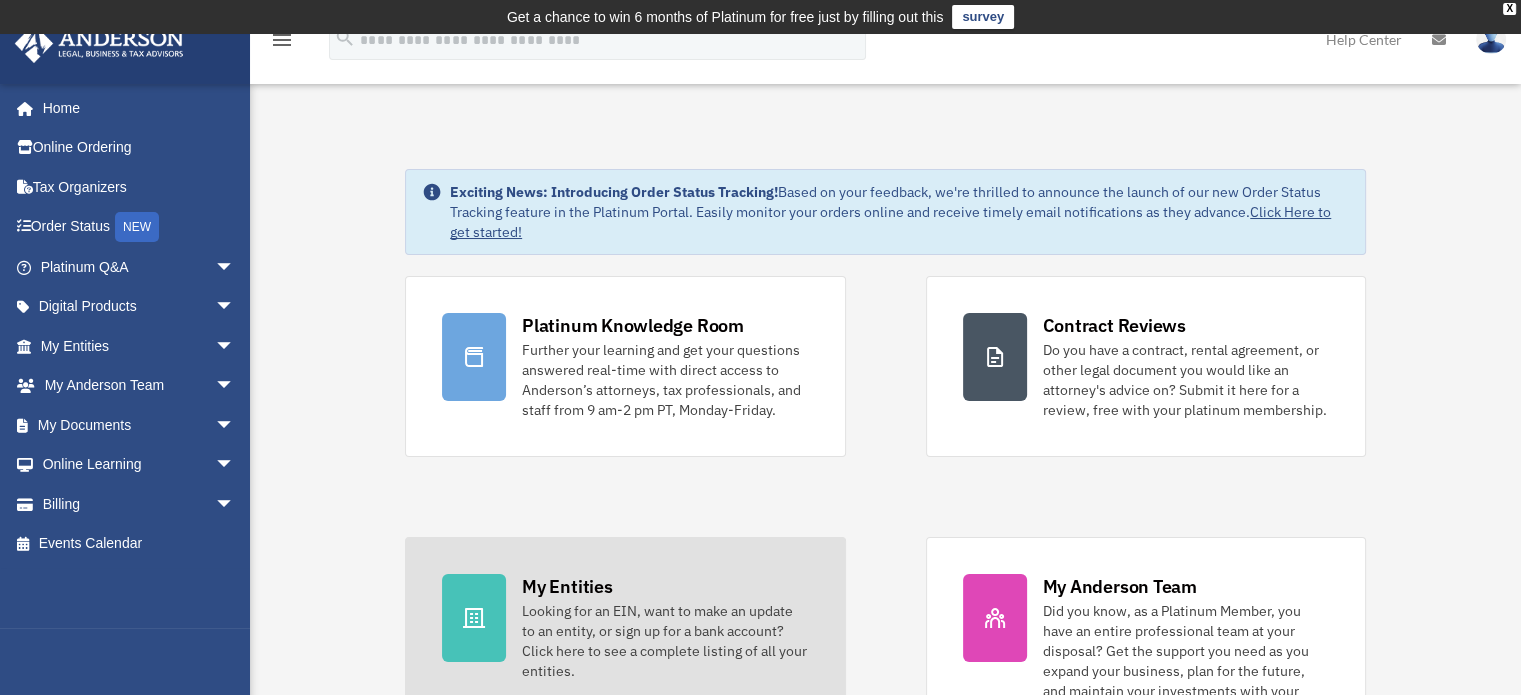 click on "Looking for an EIN, want to  make an update to an entity, or sign up for a bank account?  Click here to see a complete listing of all your entities." at bounding box center (665, 641) 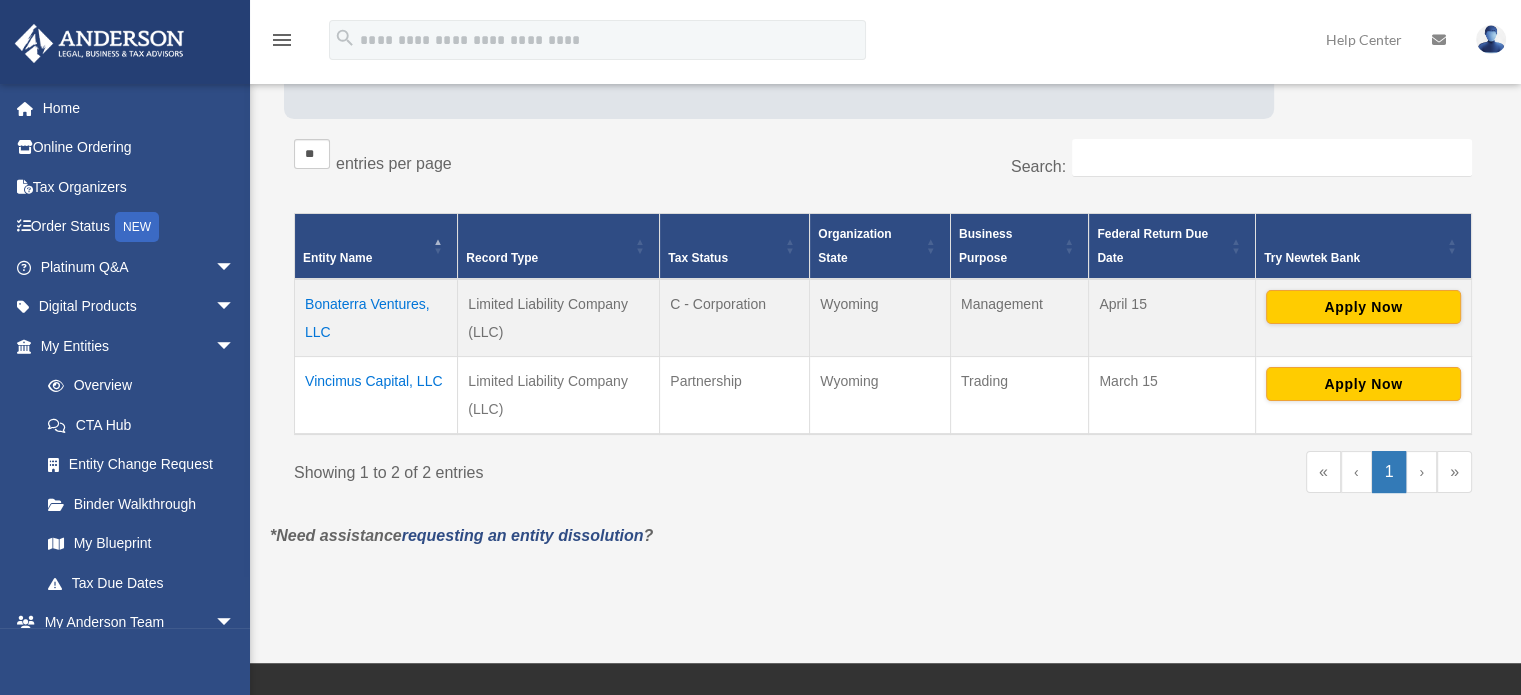 scroll, scrollTop: 324, scrollLeft: 0, axis: vertical 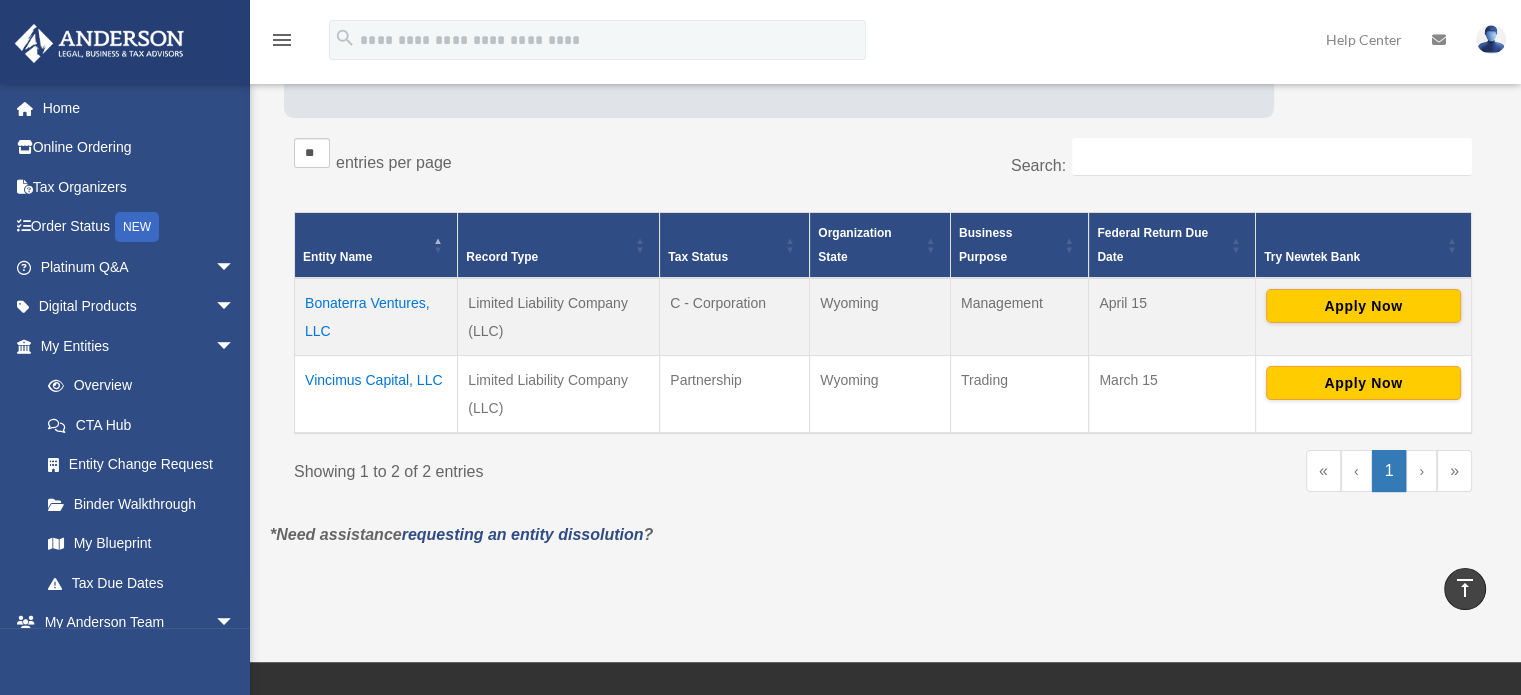 click on "Vincimus Capital, LLC" at bounding box center (376, 394) 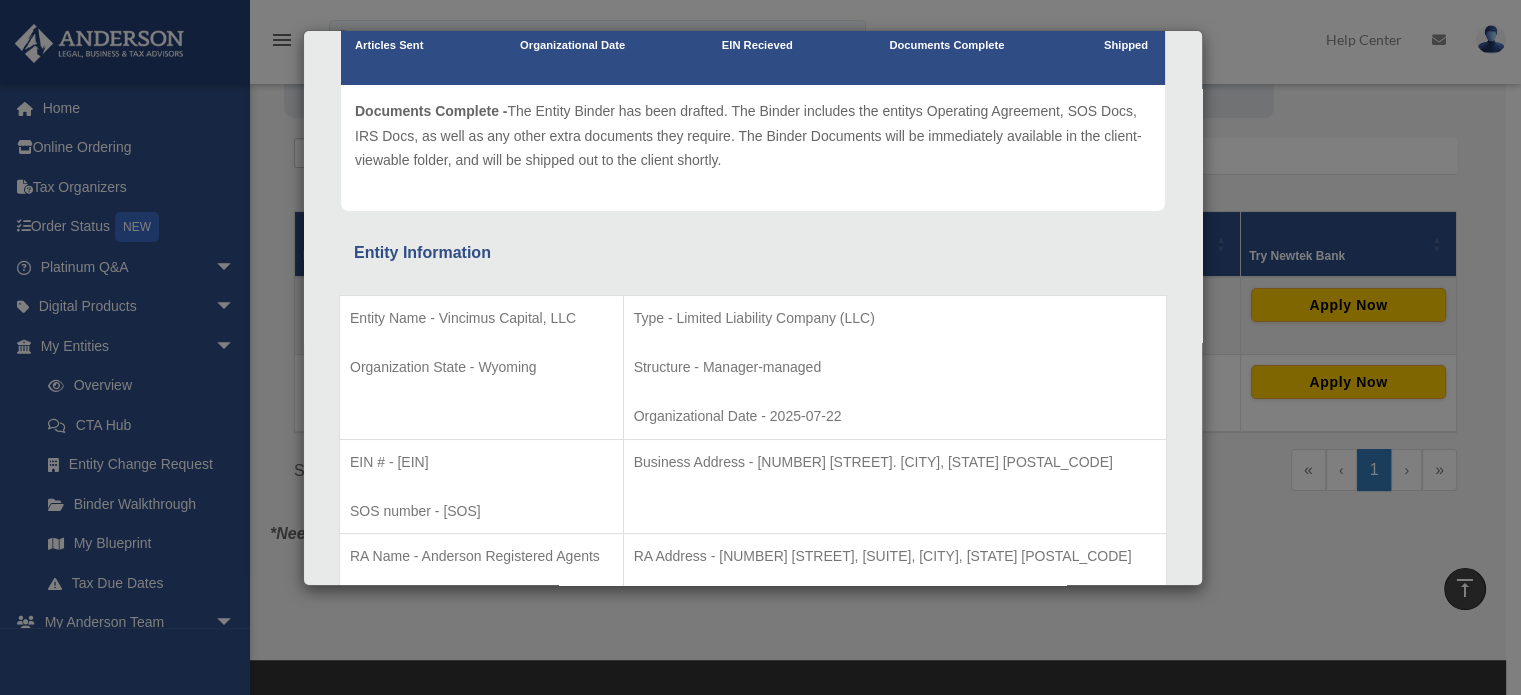 scroll, scrollTop: 0, scrollLeft: 0, axis: both 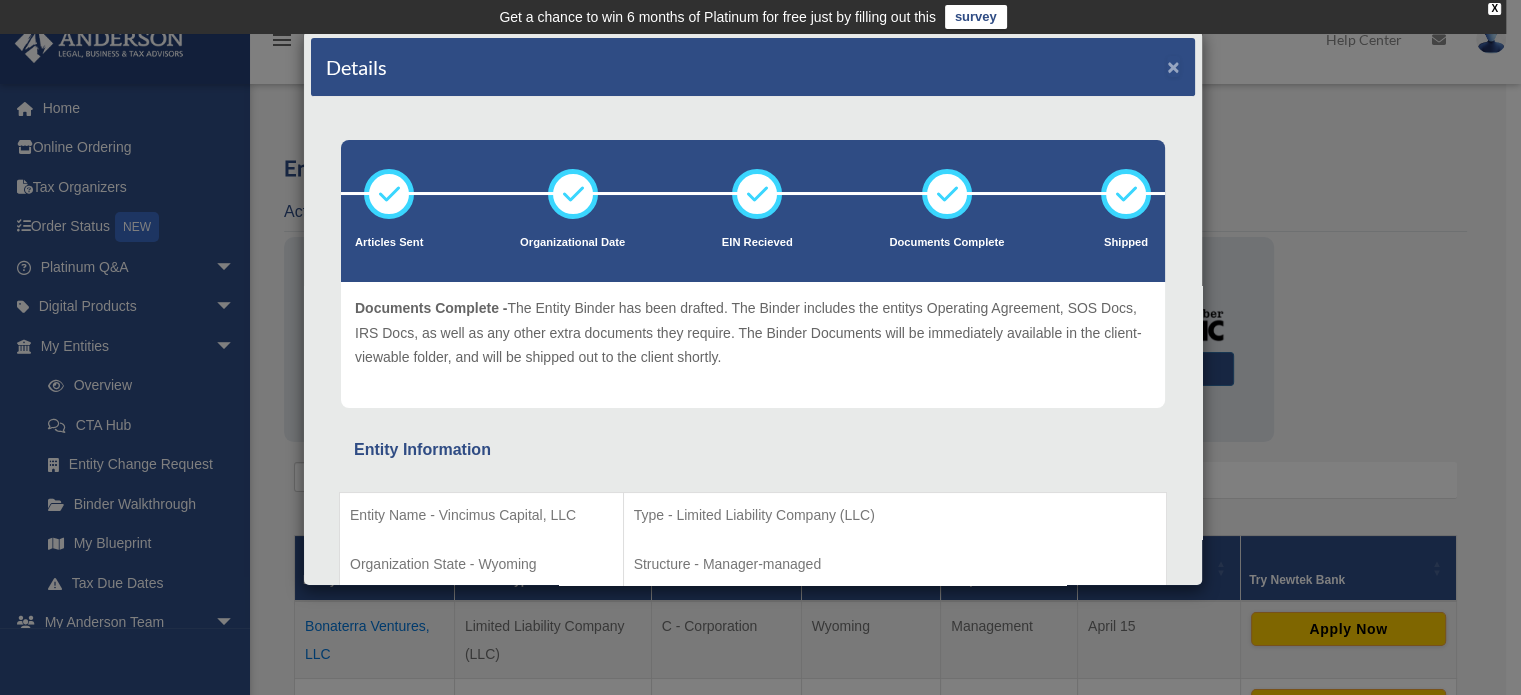 click on "×" at bounding box center (1173, 66) 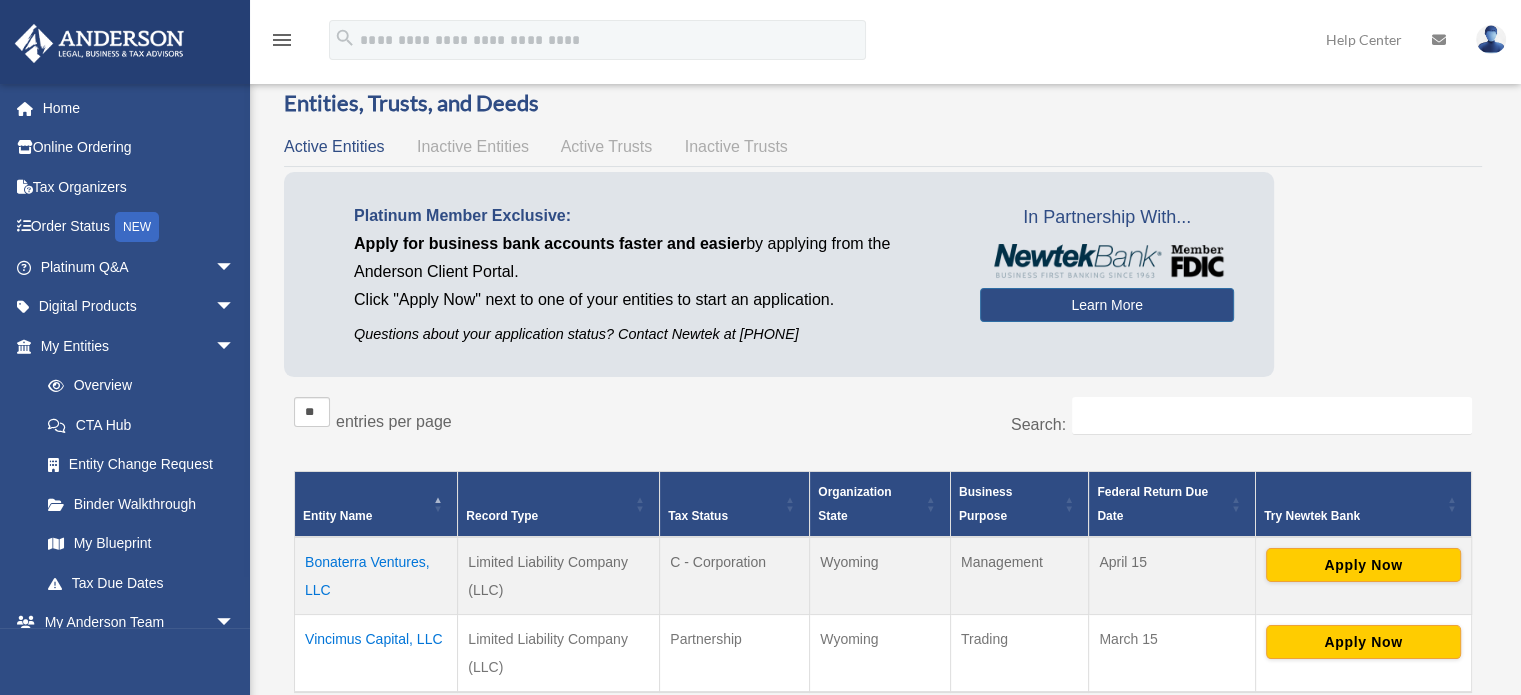 scroll, scrollTop: 100, scrollLeft: 0, axis: vertical 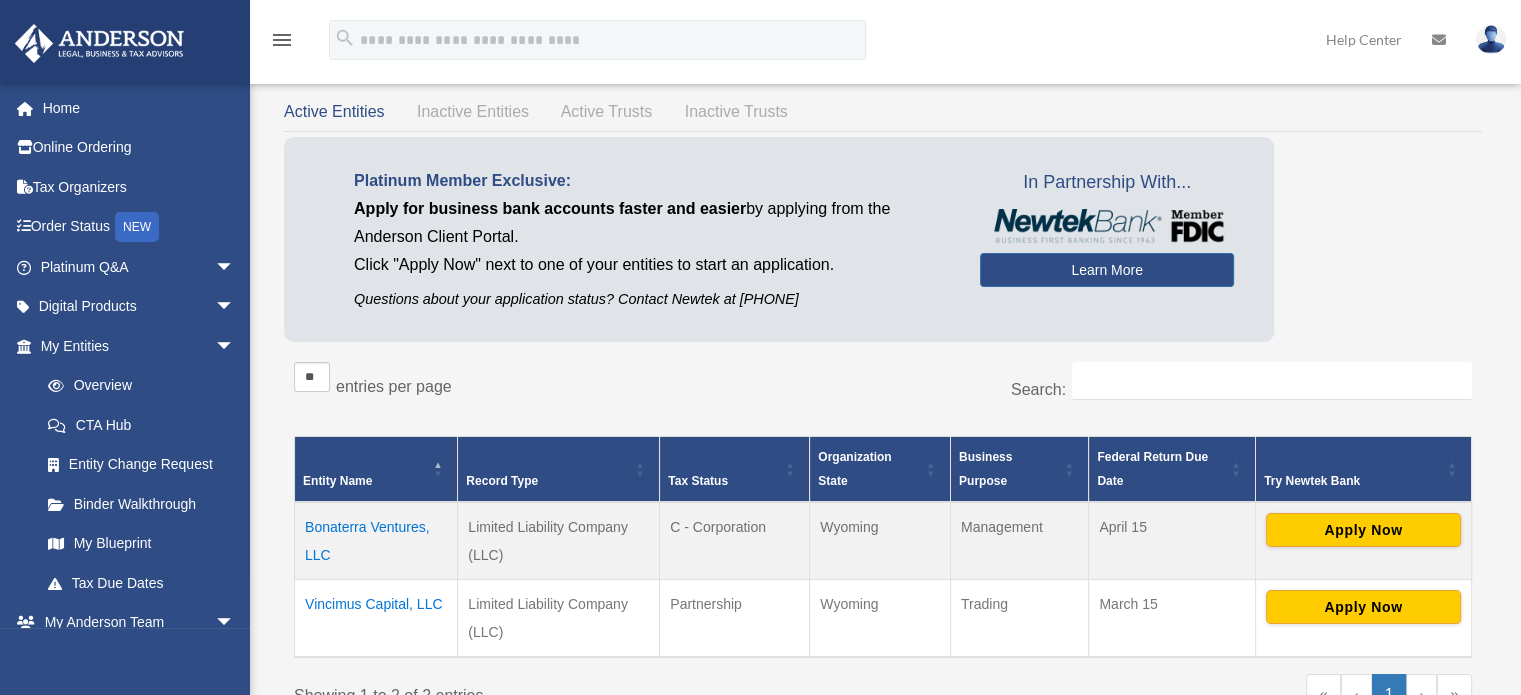 click on "Bonaterra Ventures, LLC" at bounding box center [376, 541] 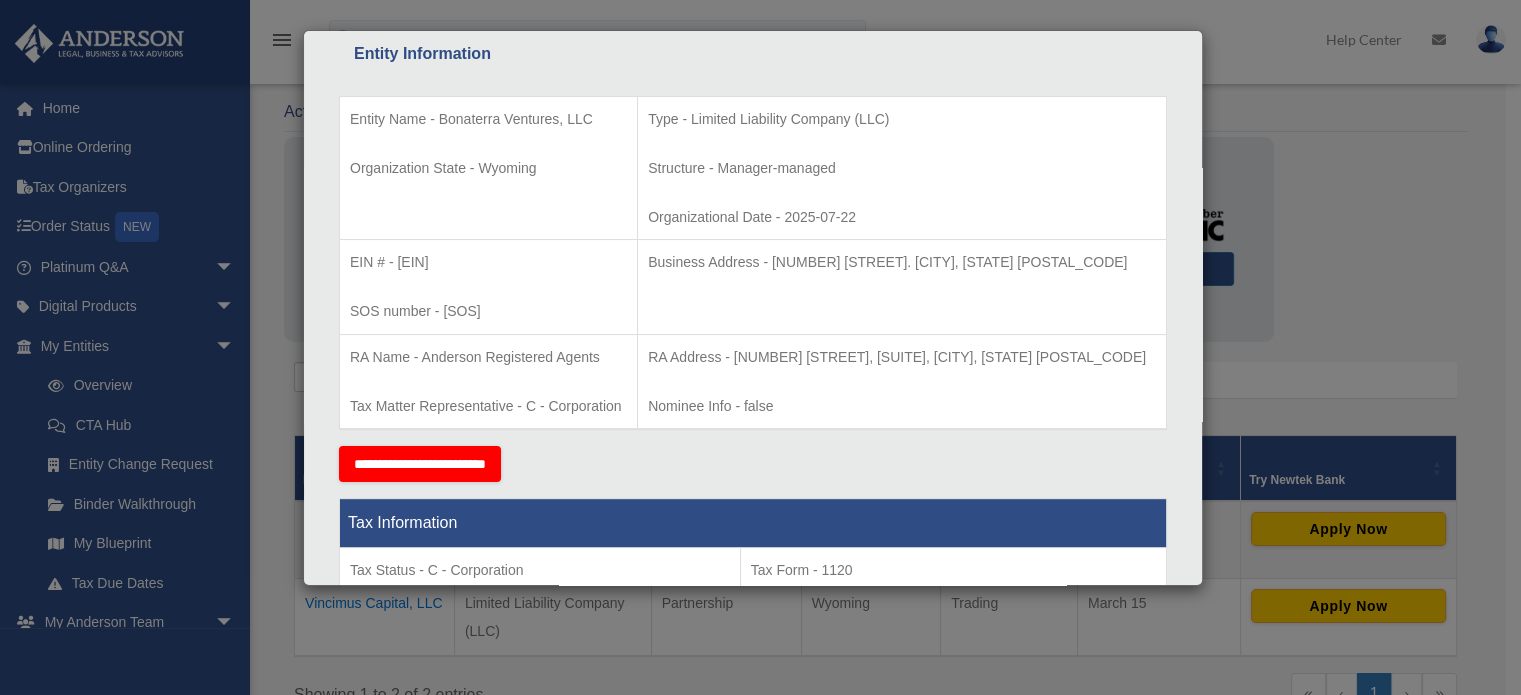 scroll, scrollTop: 0, scrollLeft: 0, axis: both 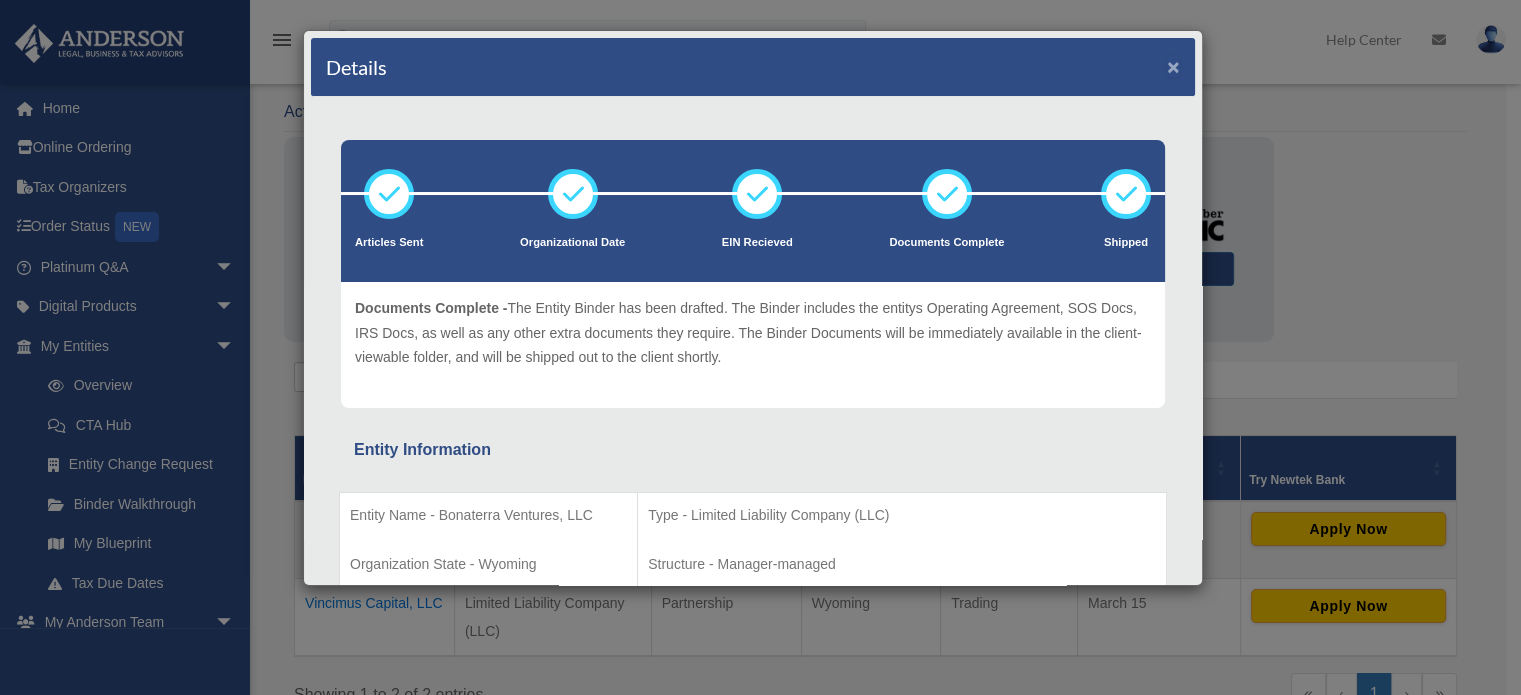 click on "×" at bounding box center [1173, 66] 